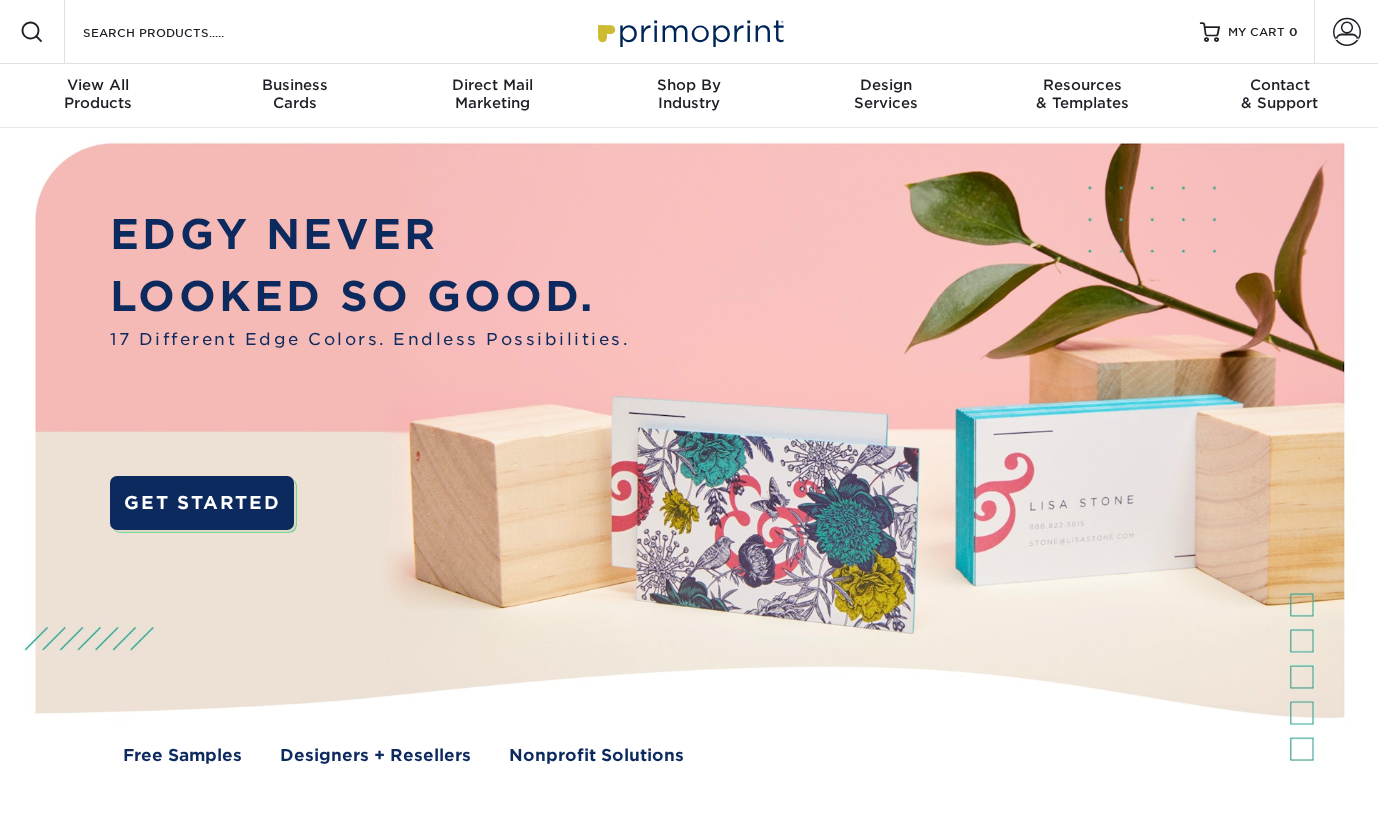 scroll, scrollTop: 0, scrollLeft: 0, axis: both 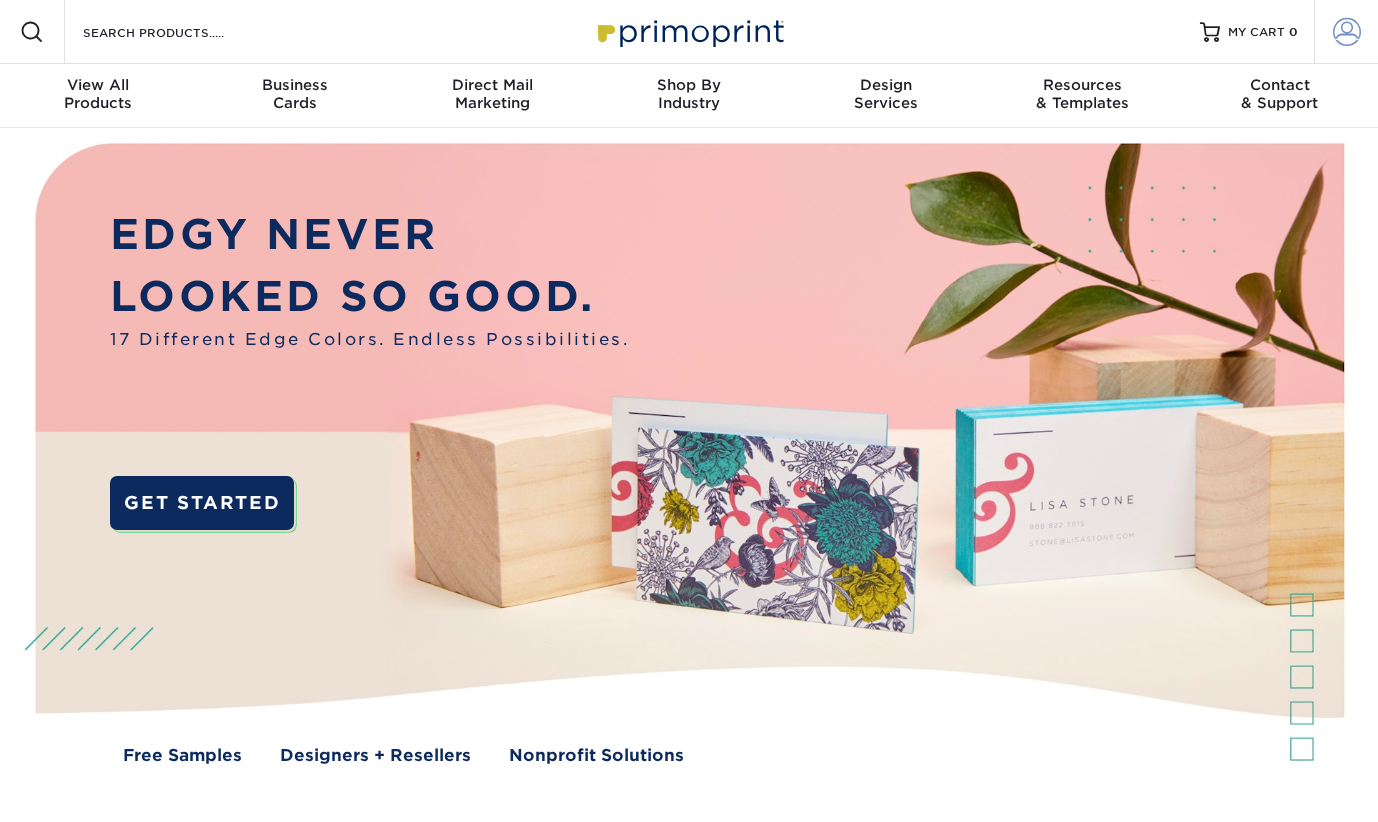 click at bounding box center [1347, 32] 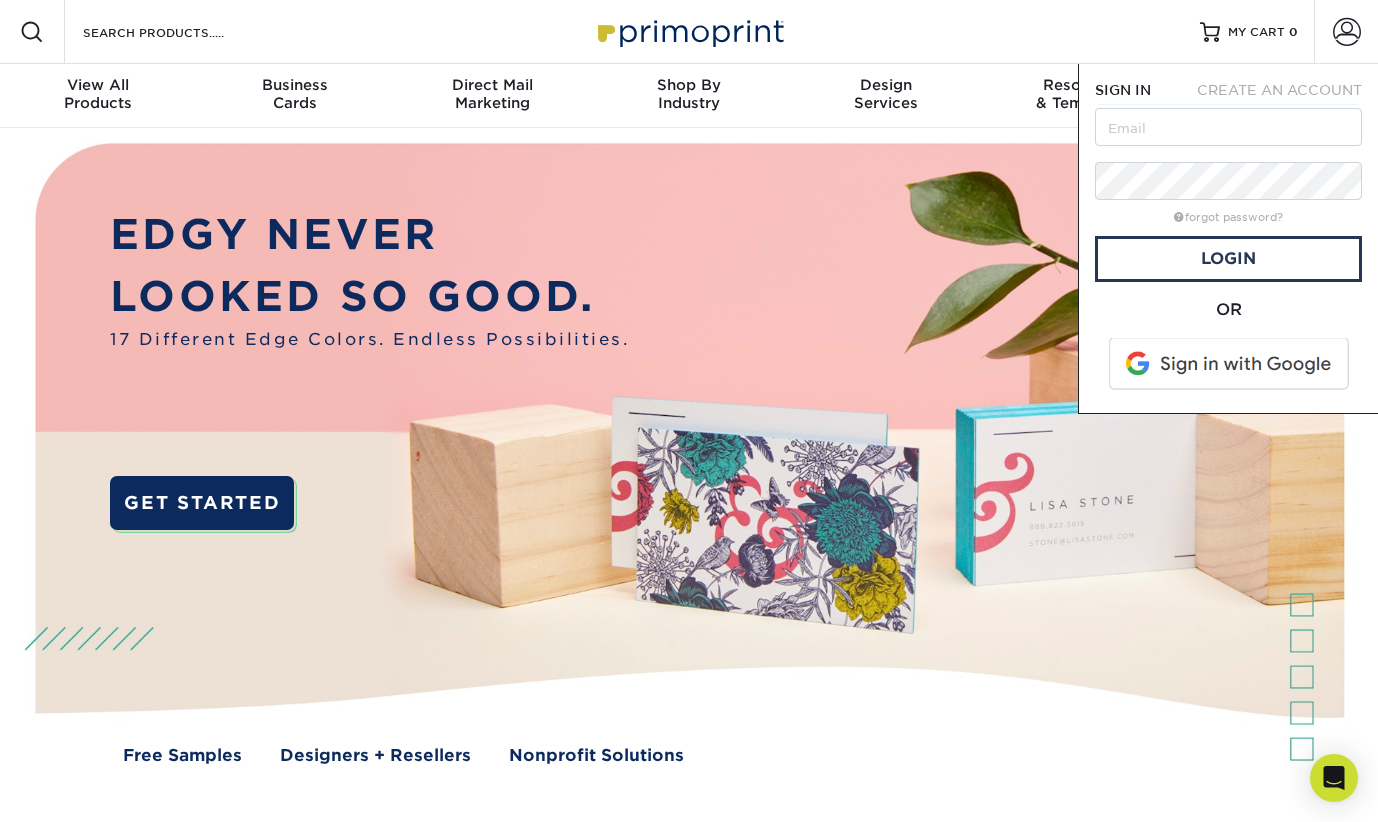 click at bounding box center (1230, 364) 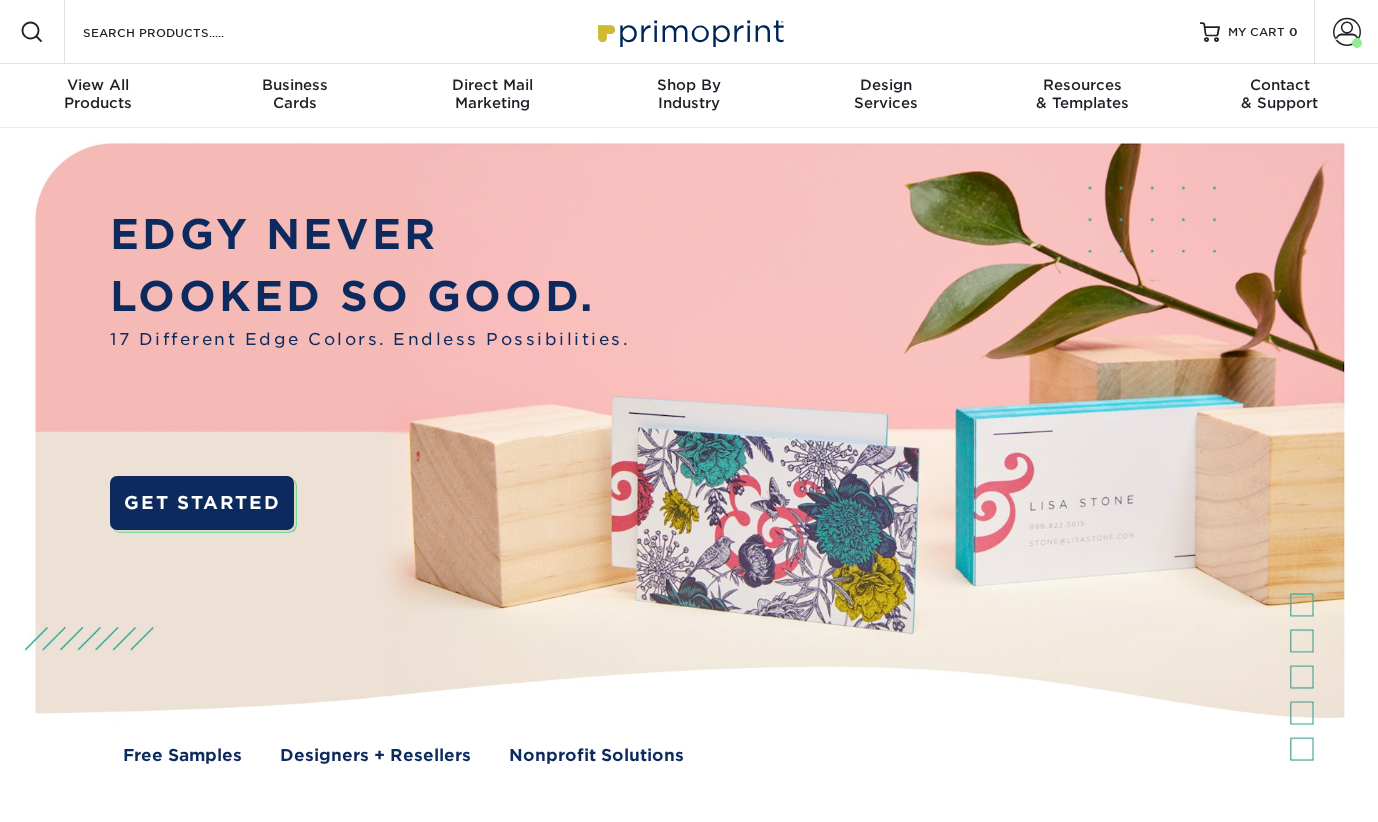scroll, scrollTop: 0, scrollLeft: 0, axis: both 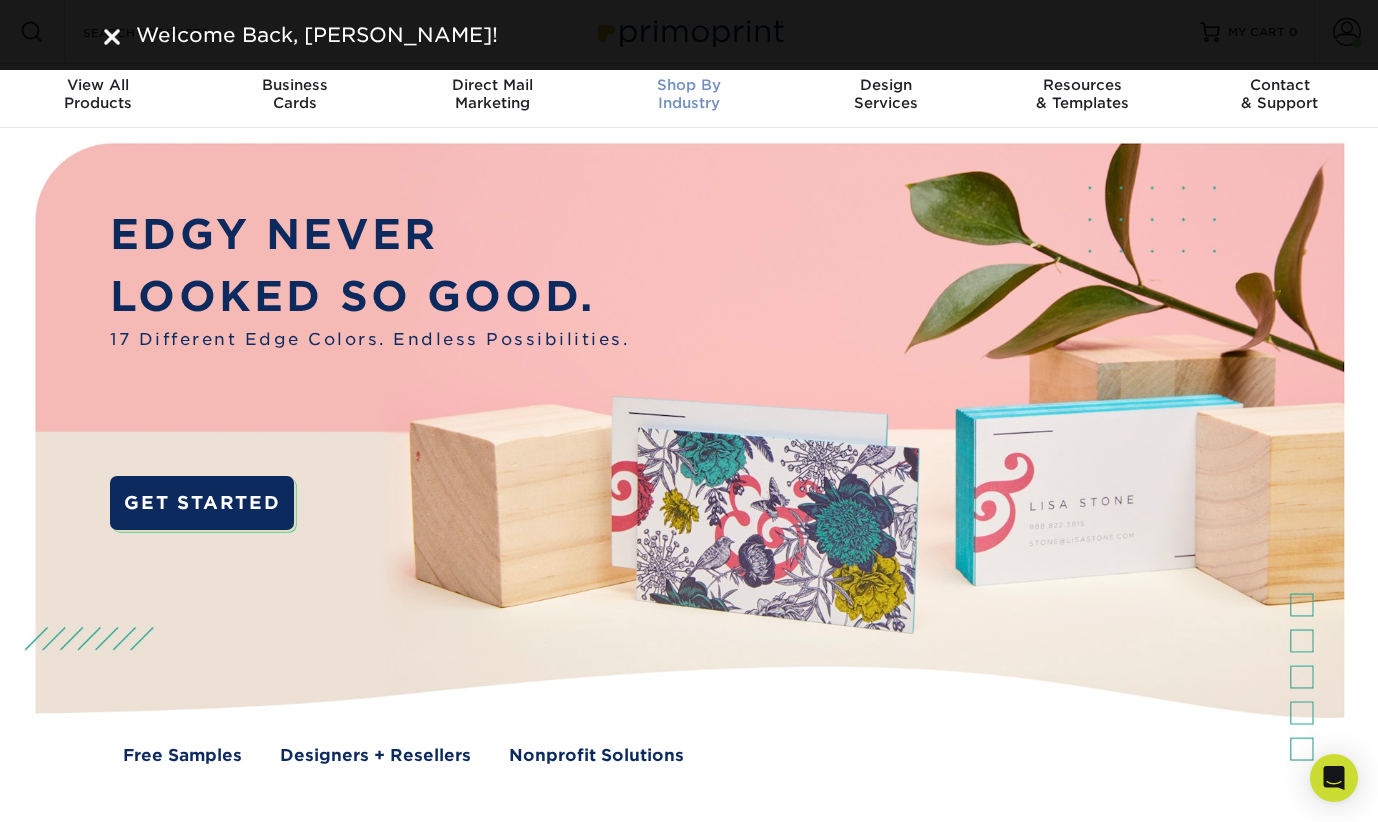 click on "Shop By  Industry" at bounding box center (689, 94) 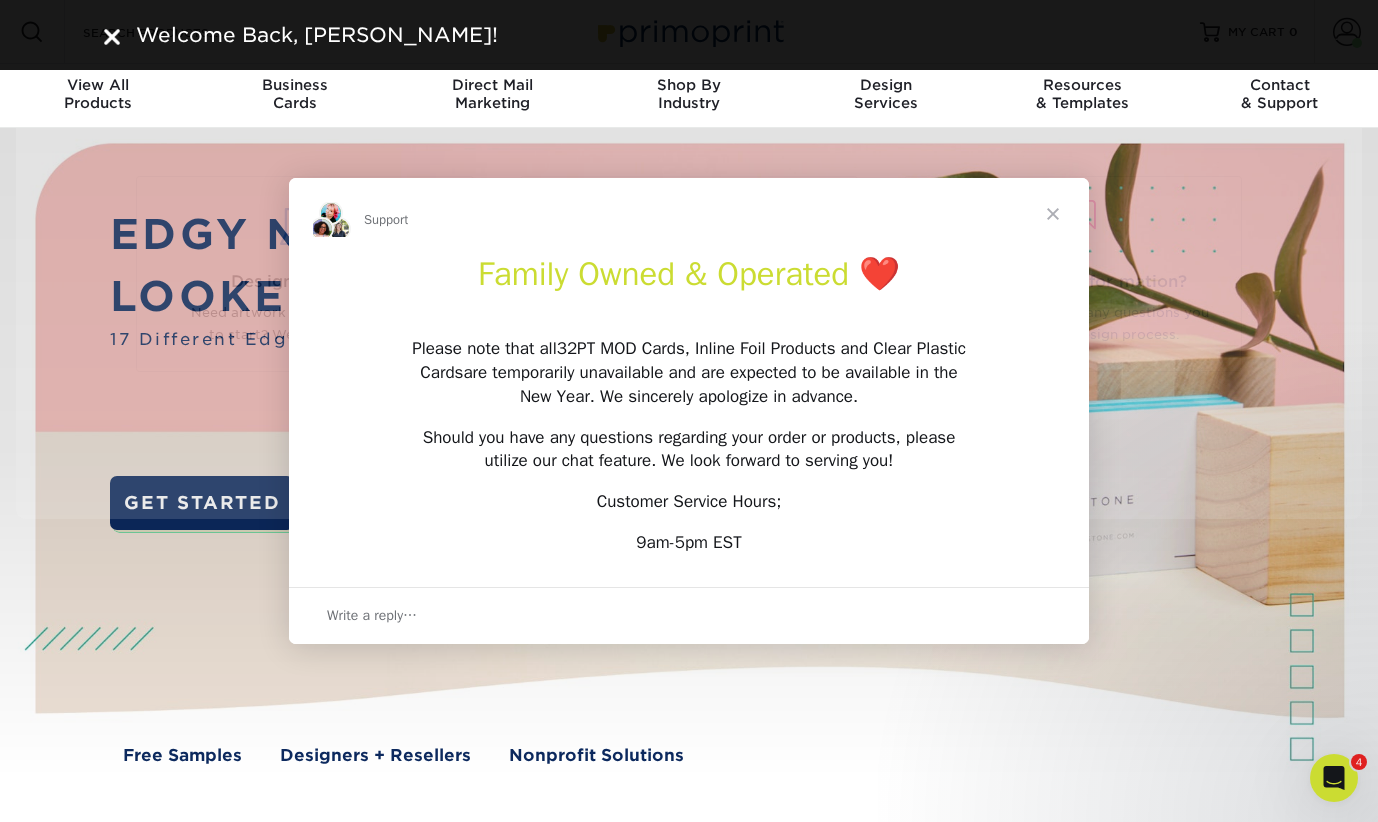 scroll, scrollTop: 0, scrollLeft: 0, axis: both 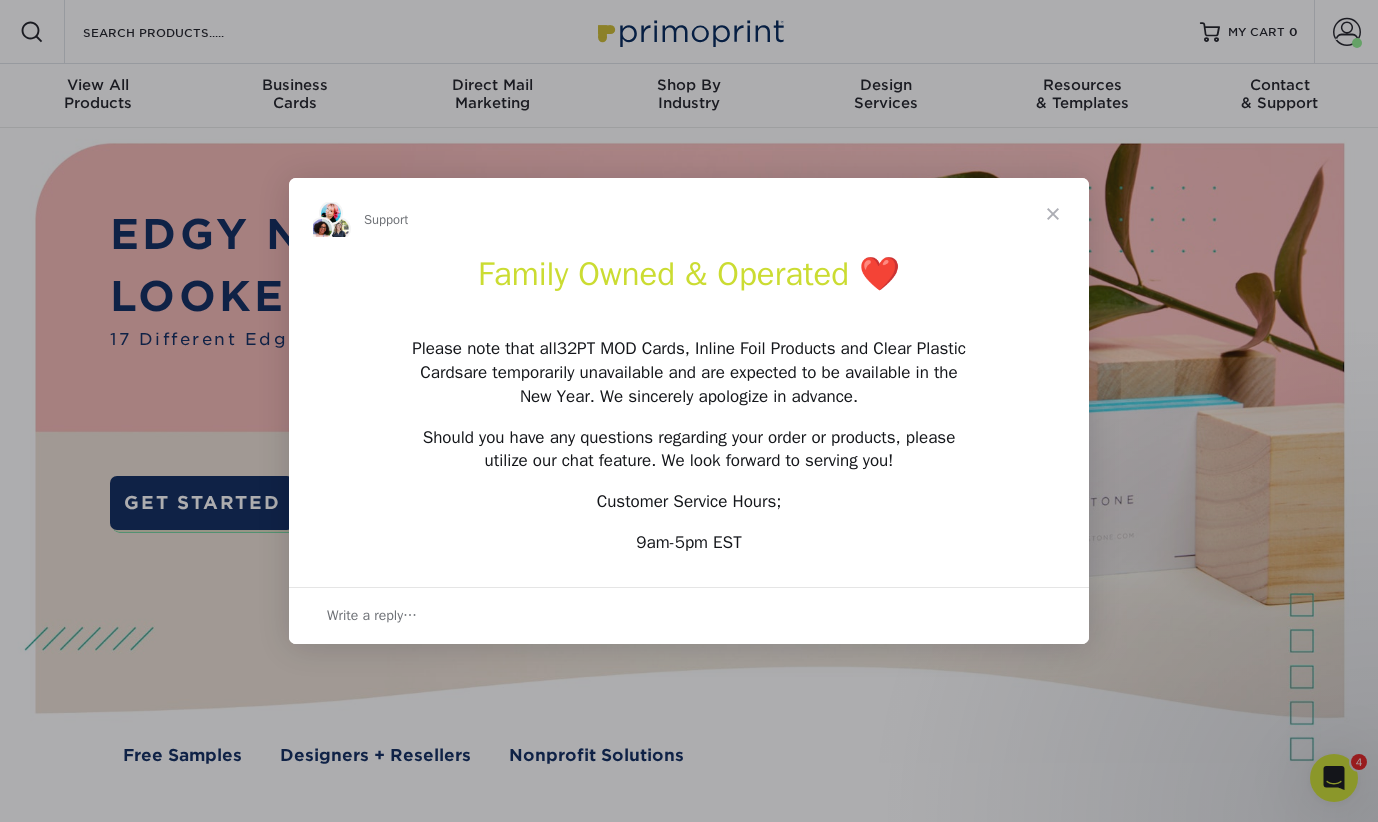 click at bounding box center (1053, 214) 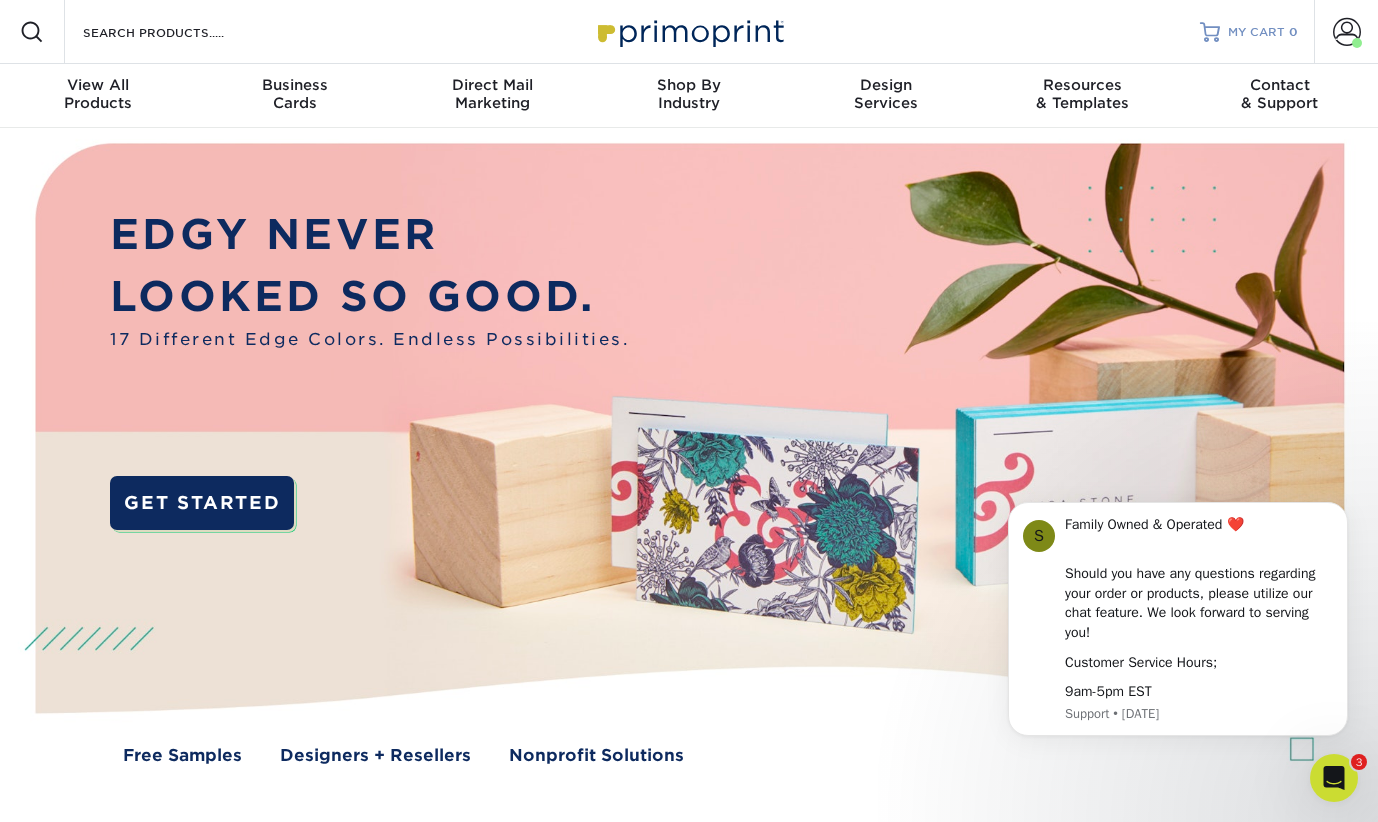 scroll, scrollTop: 0, scrollLeft: 0, axis: both 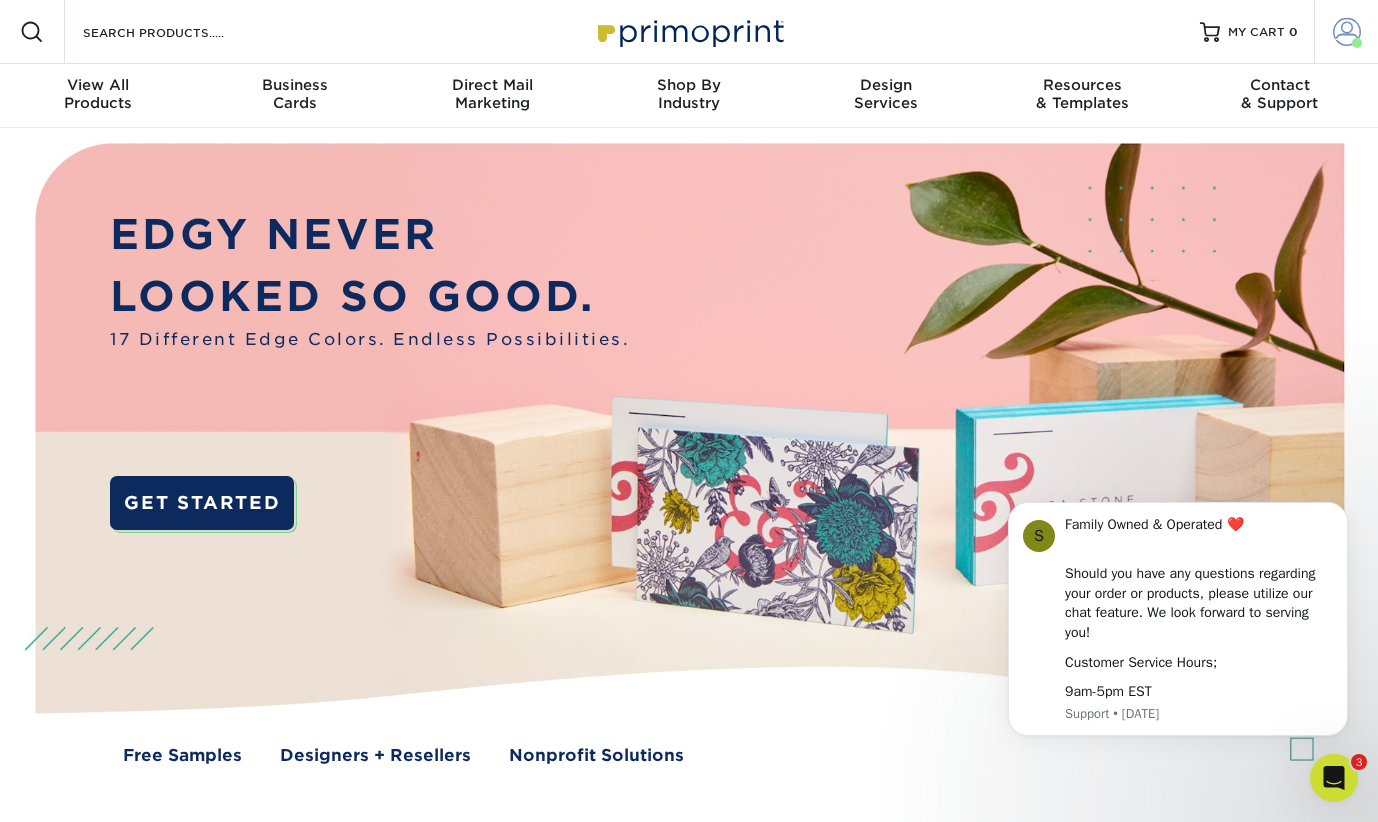 click at bounding box center [1347, 32] 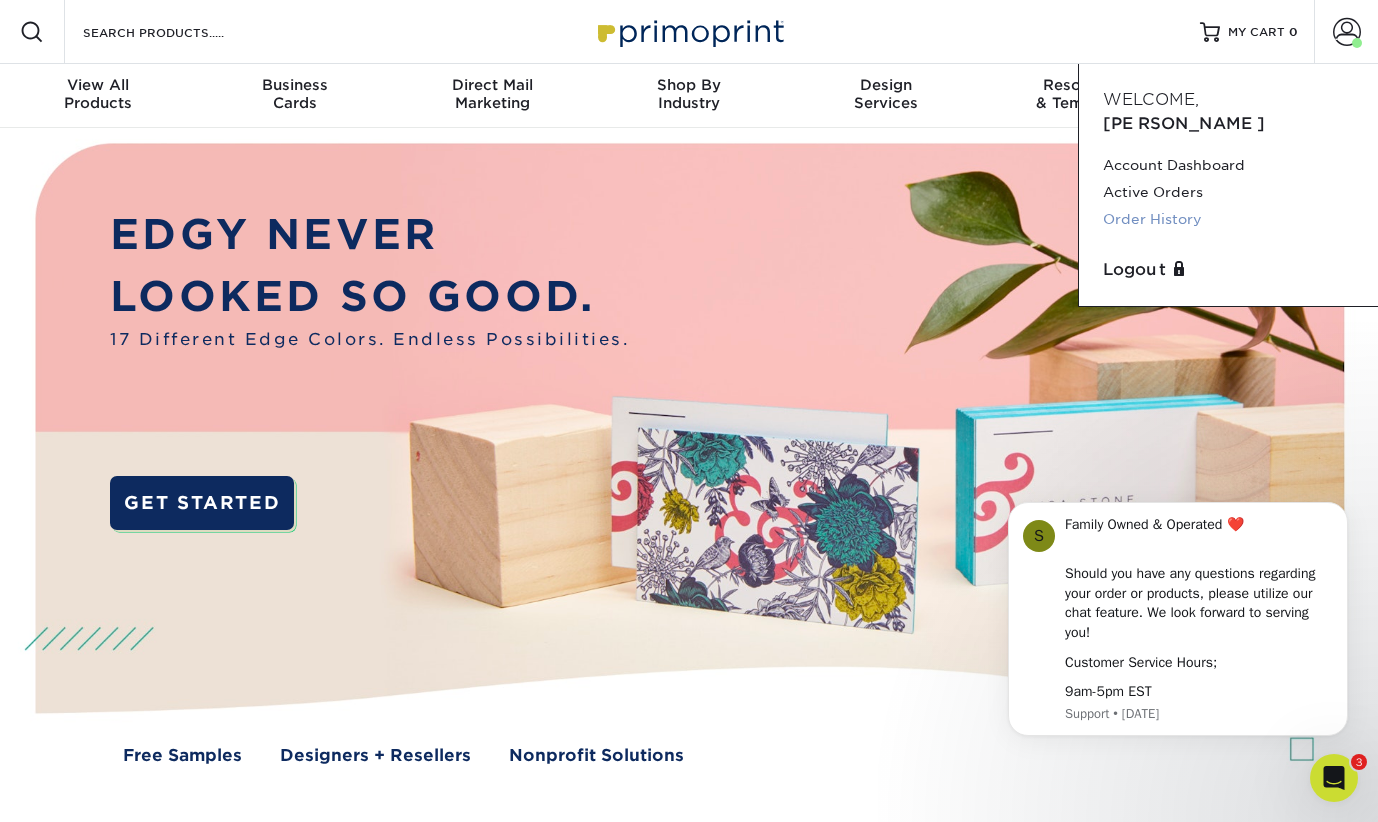 click on "Order History" at bounding box center (1228, 219) 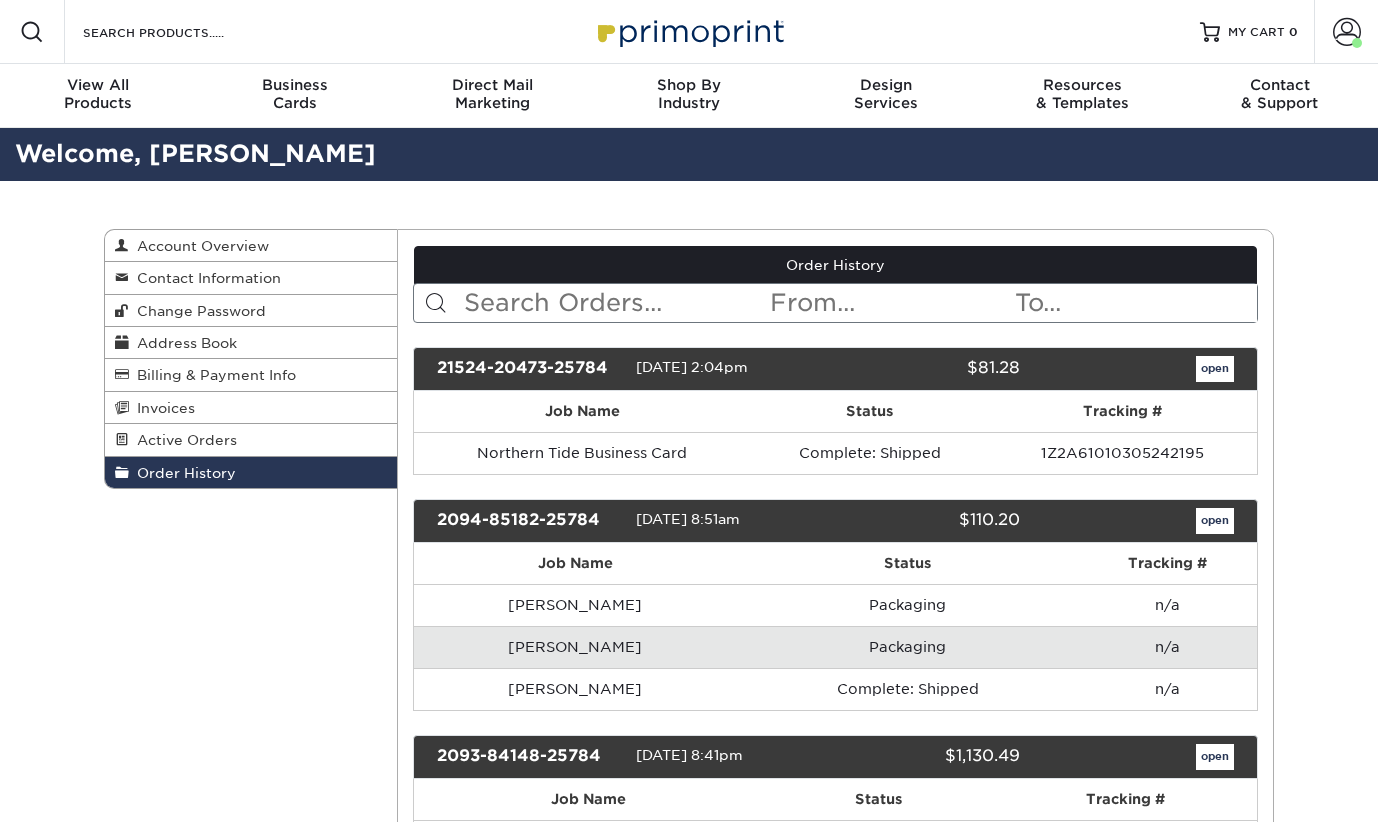 scroll, scrollTop: 0, scrollLeft: 0, axis: both 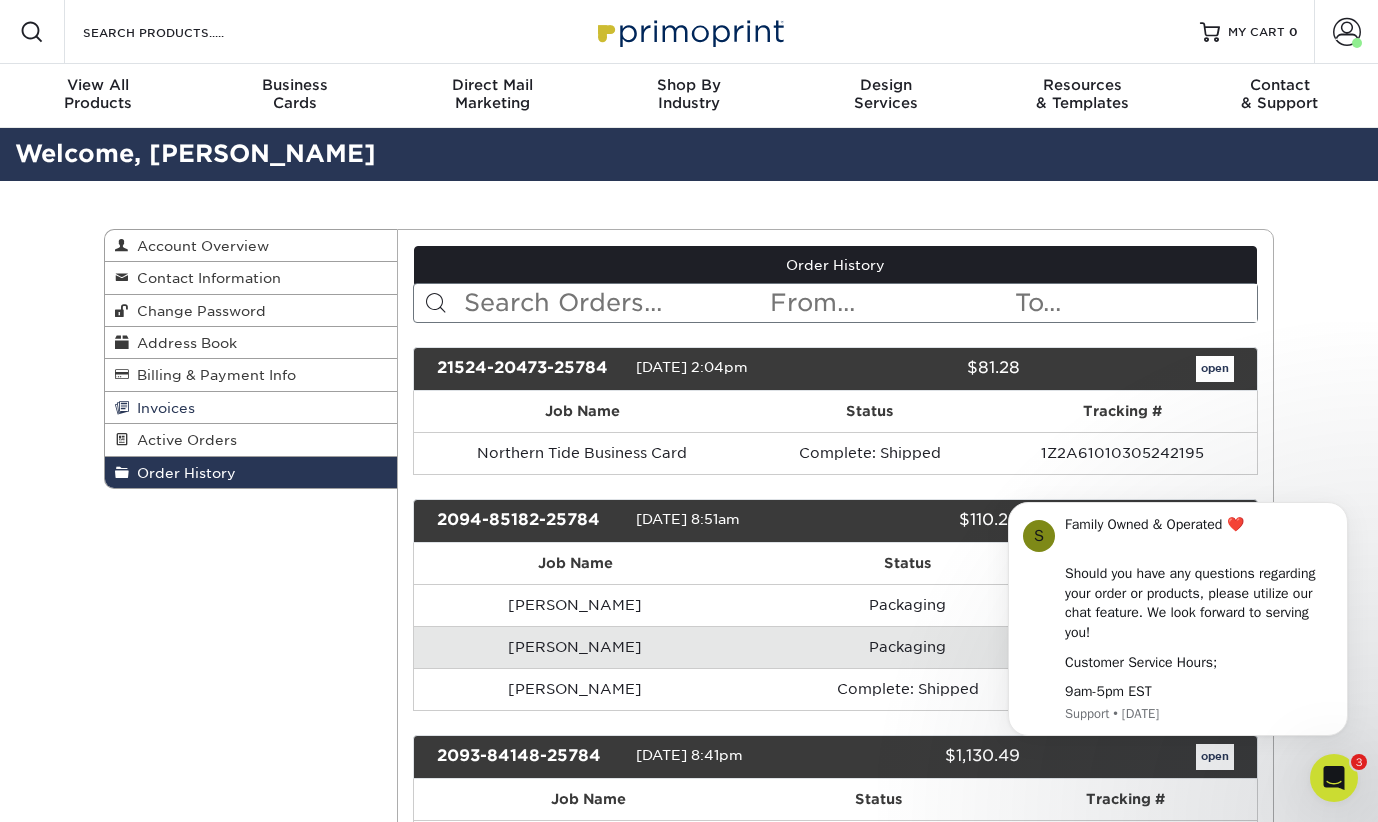 click on "Invoices" at bounding box center [251, 408] 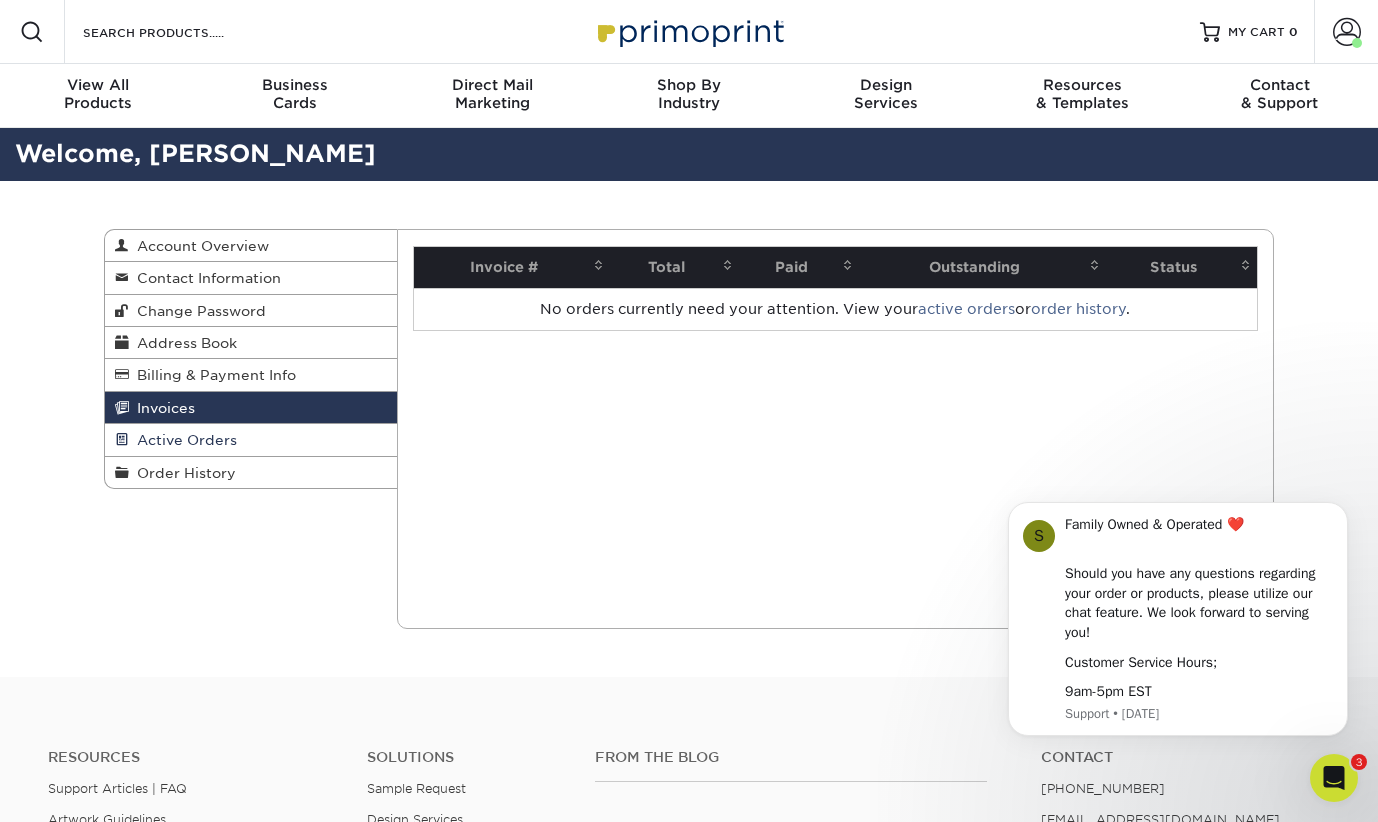 click on "Active Orders" at bounding box center [183, 440] 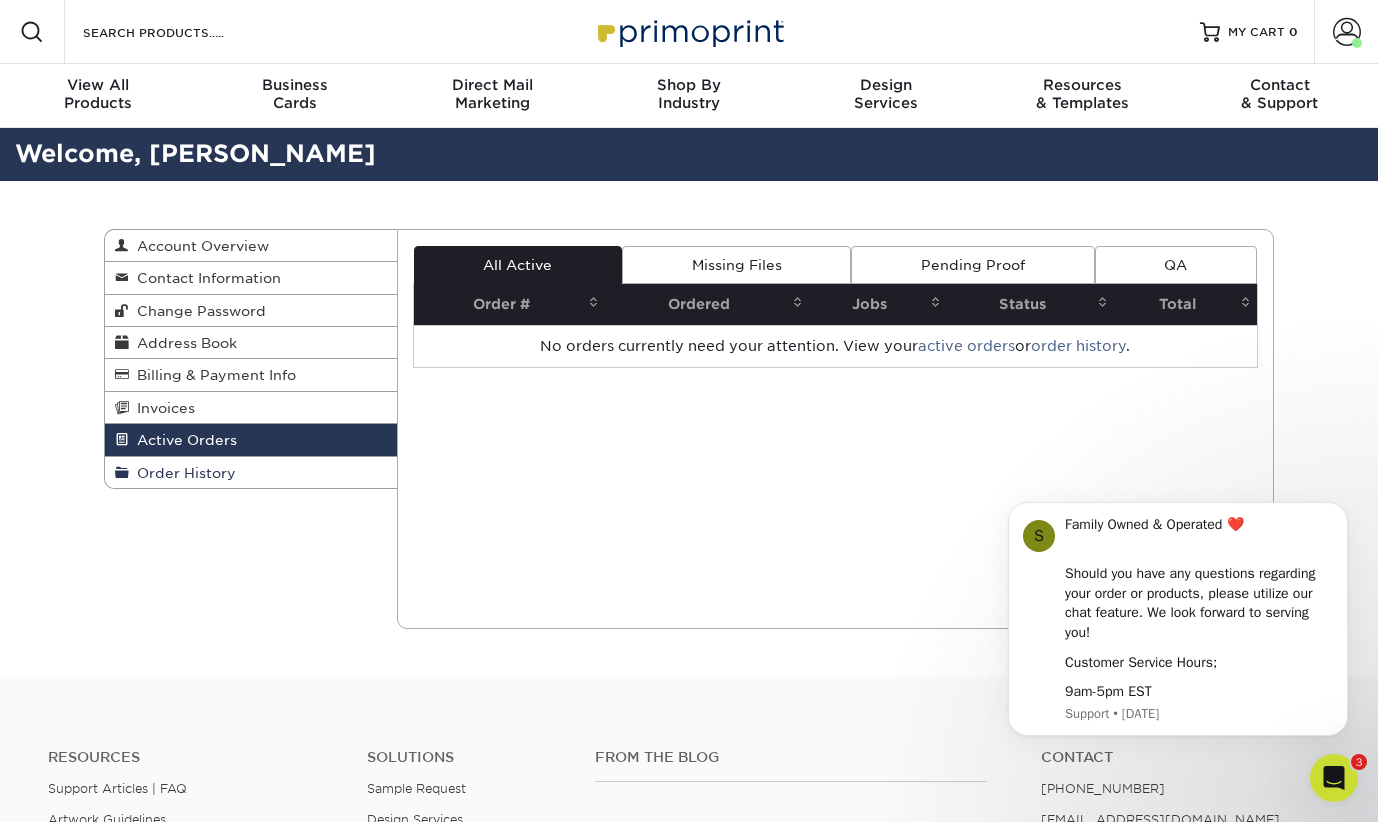 click on "Order History" at bounding box center (182, 473) 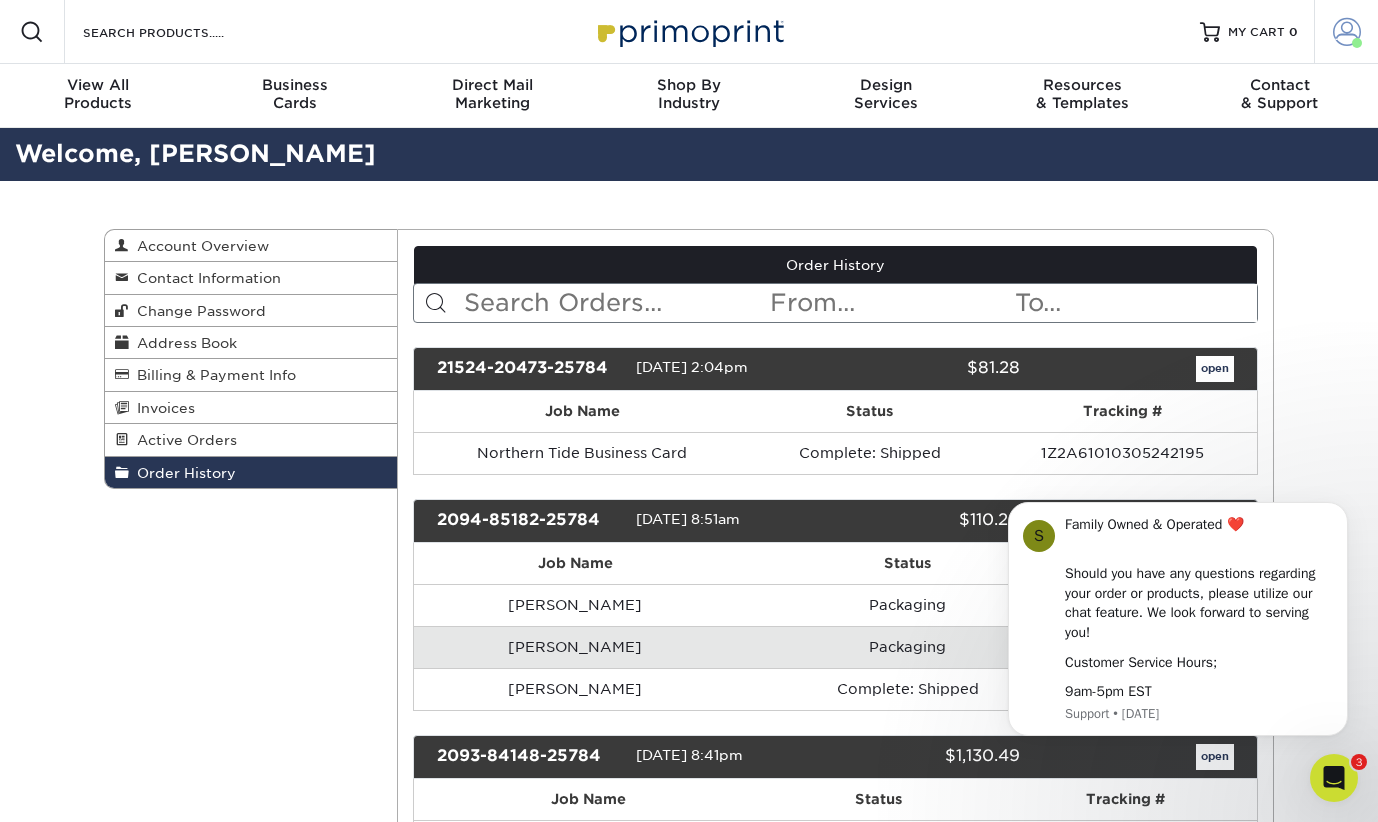 click at bounding box center (1347, 32) 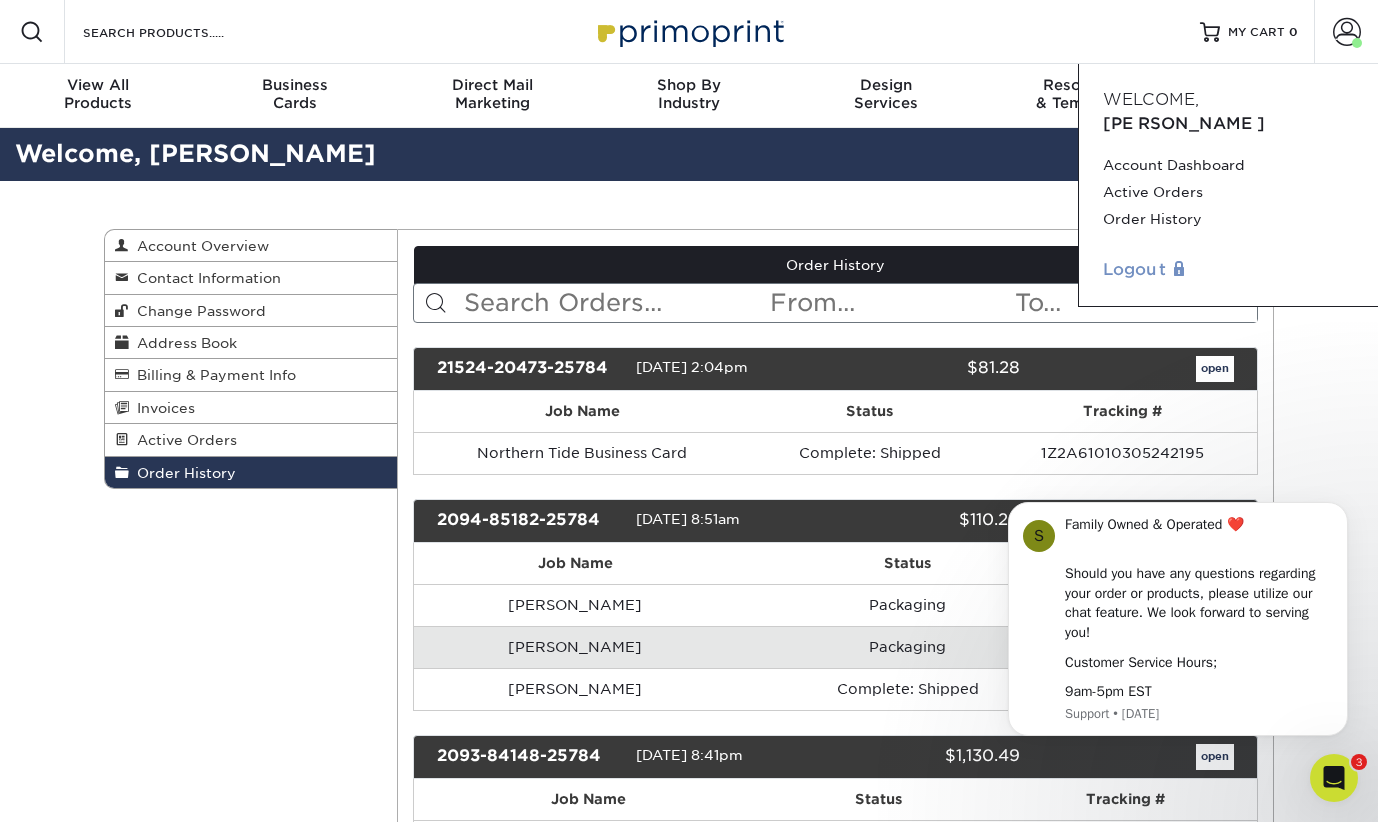 click on "Logout" at bounding box center [1228, 270] 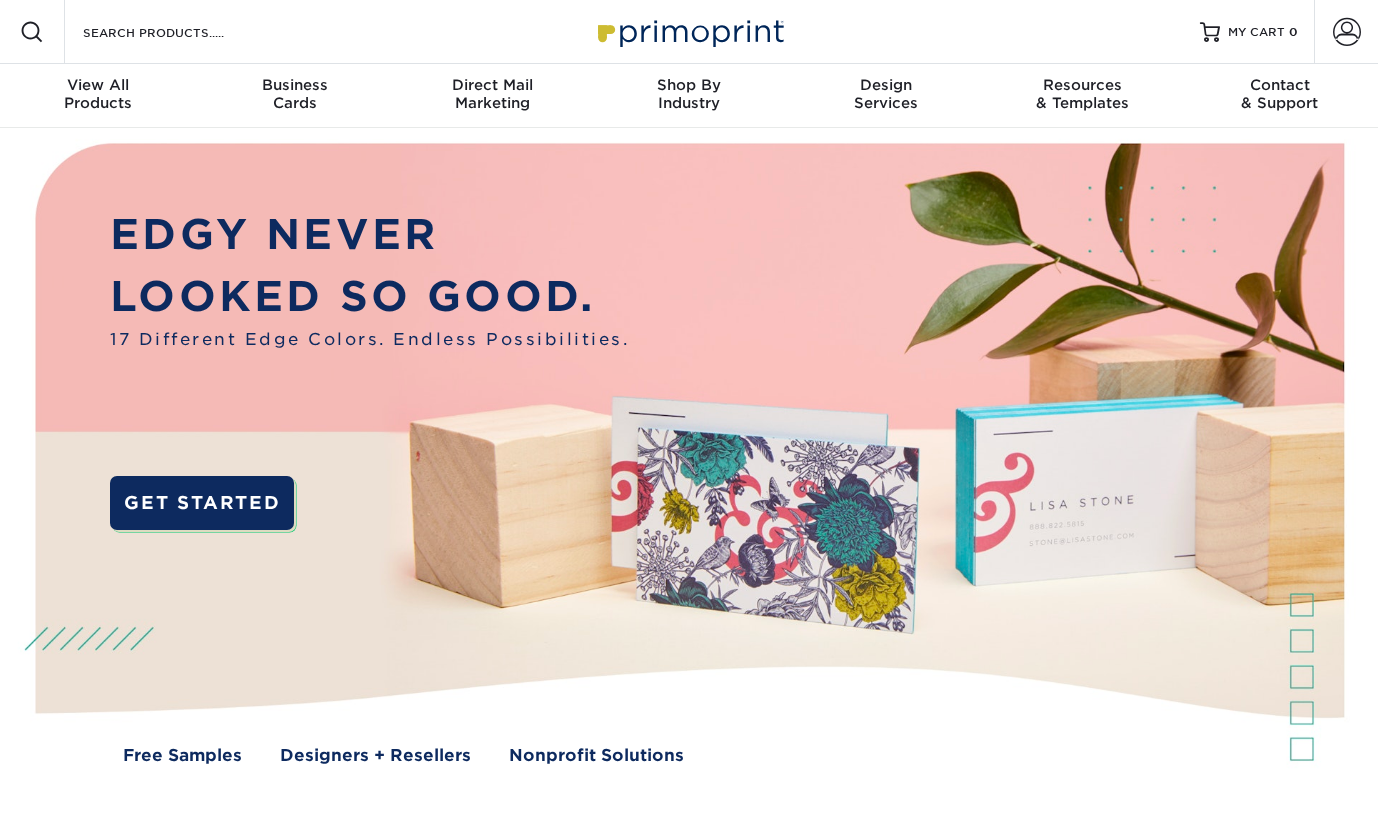 scroll, scrollTop: 0, scrollLeft: 0, axis: both 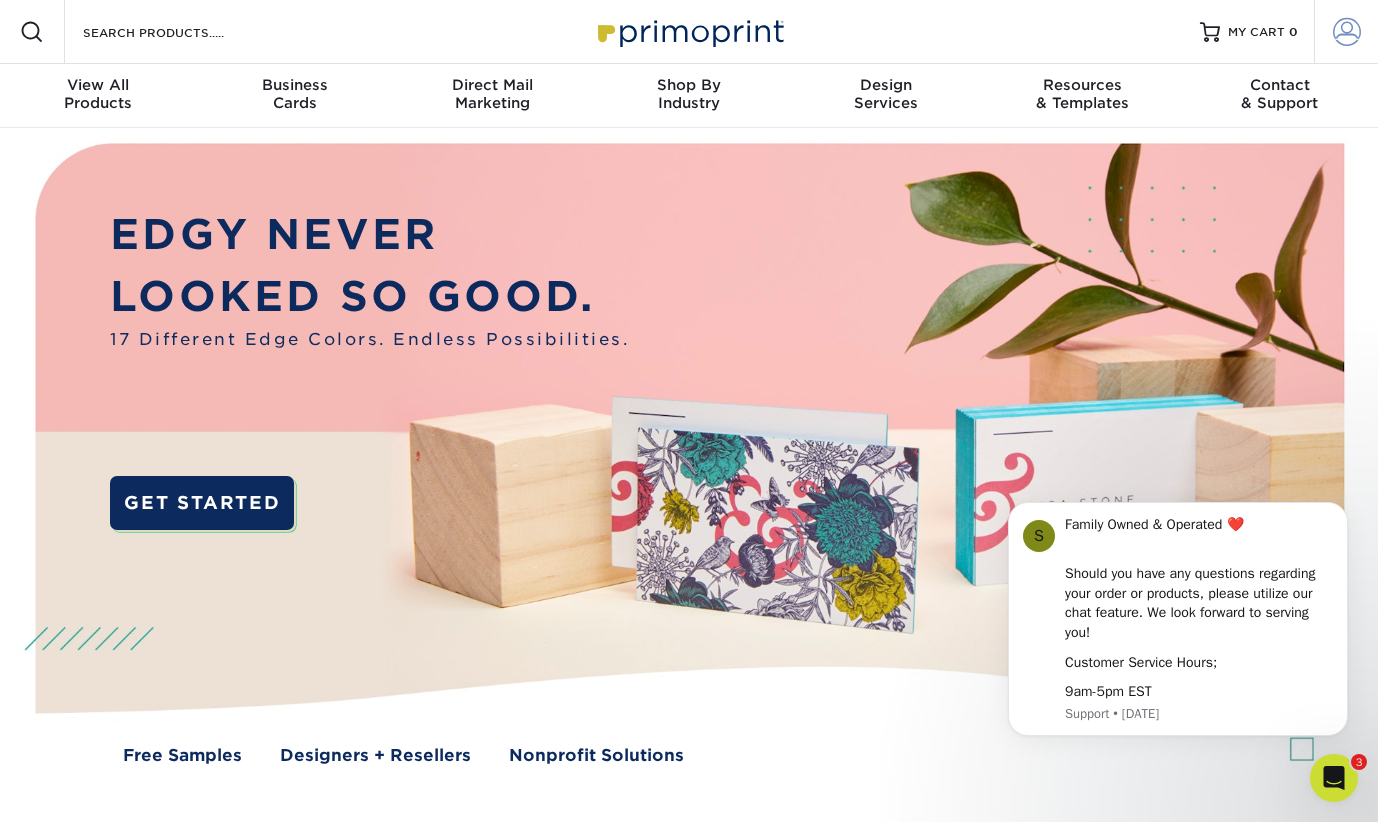 click at bounding box center [1347, 32] 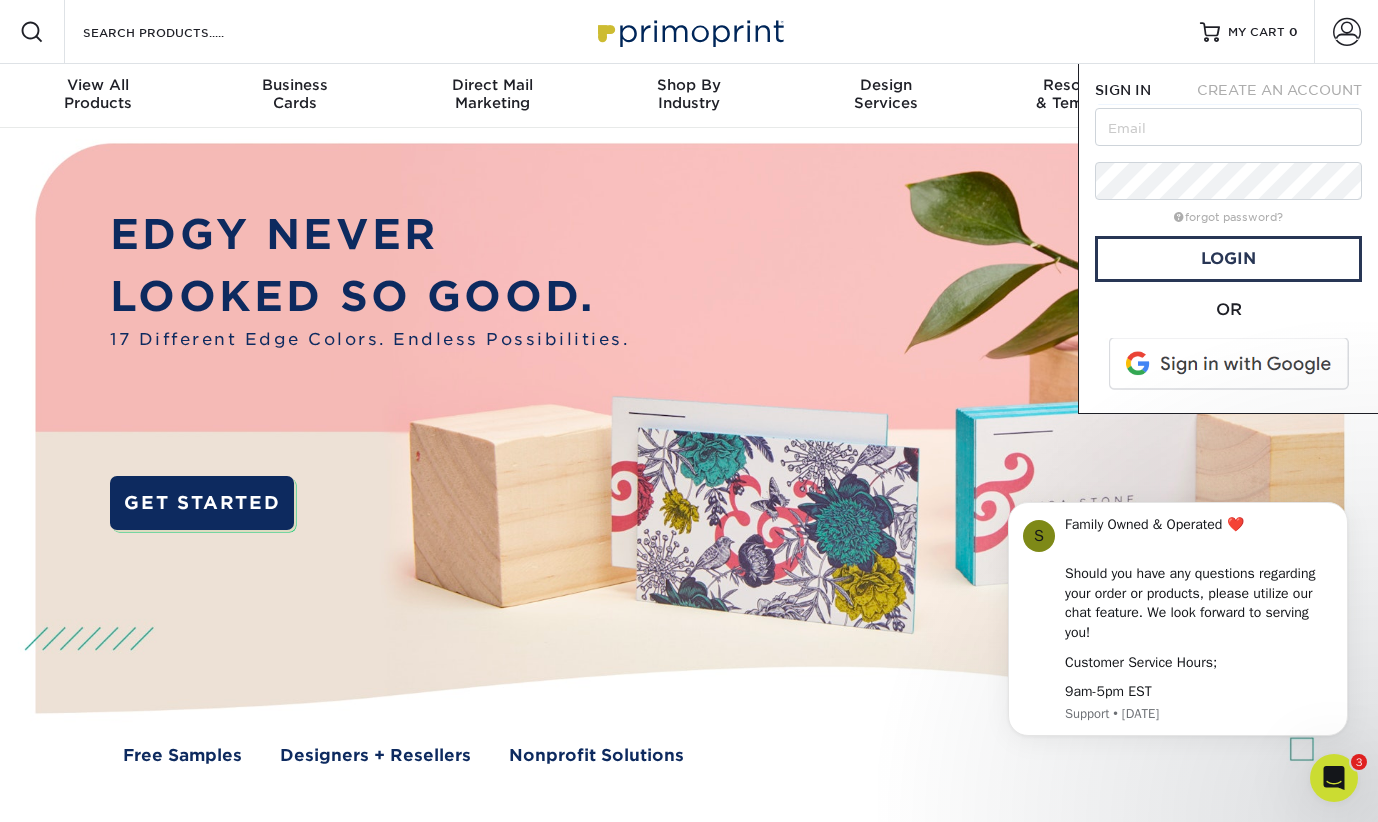 click at bounding box center (1230, 364) 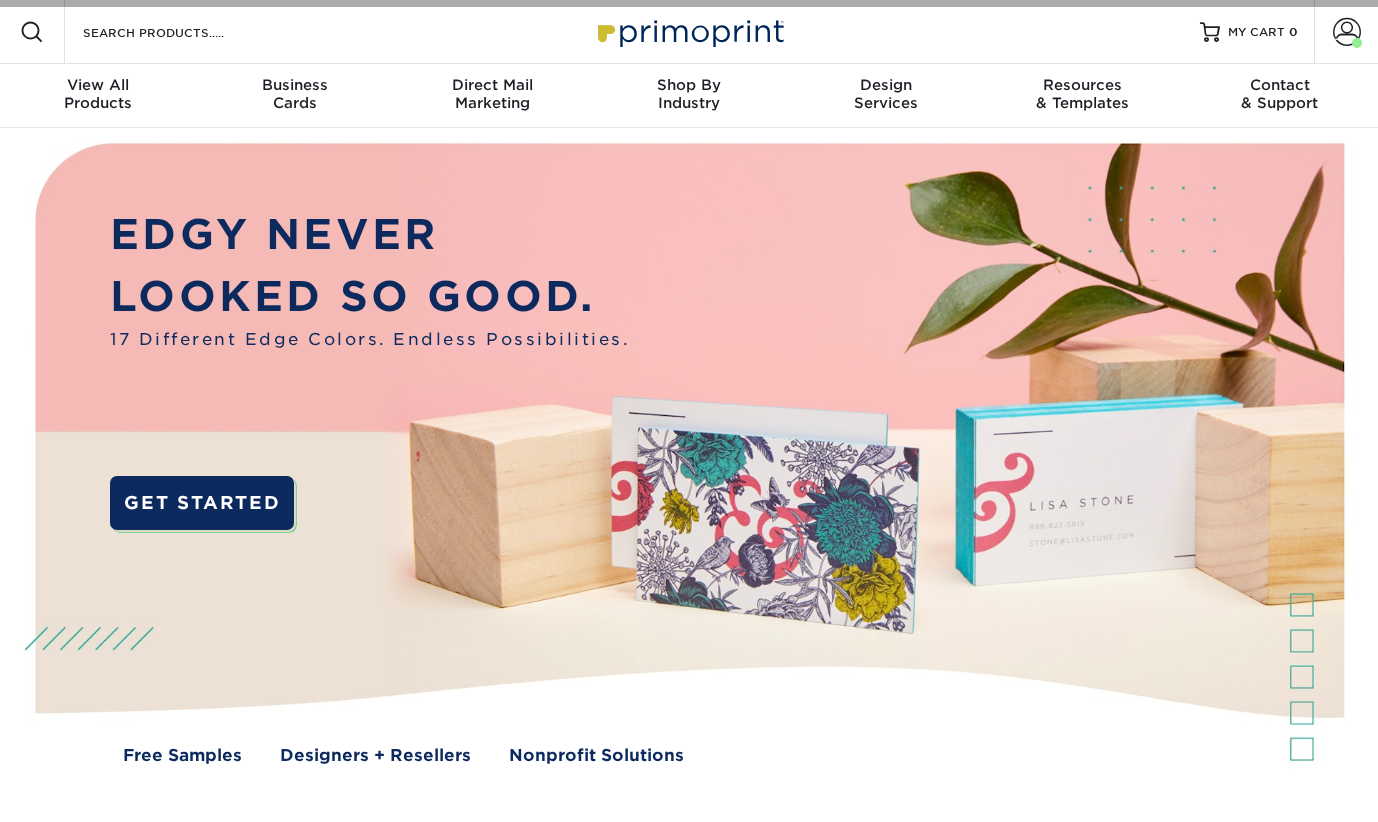 scroll, scrollTop: 0, scrollLeft: 0, axis: both 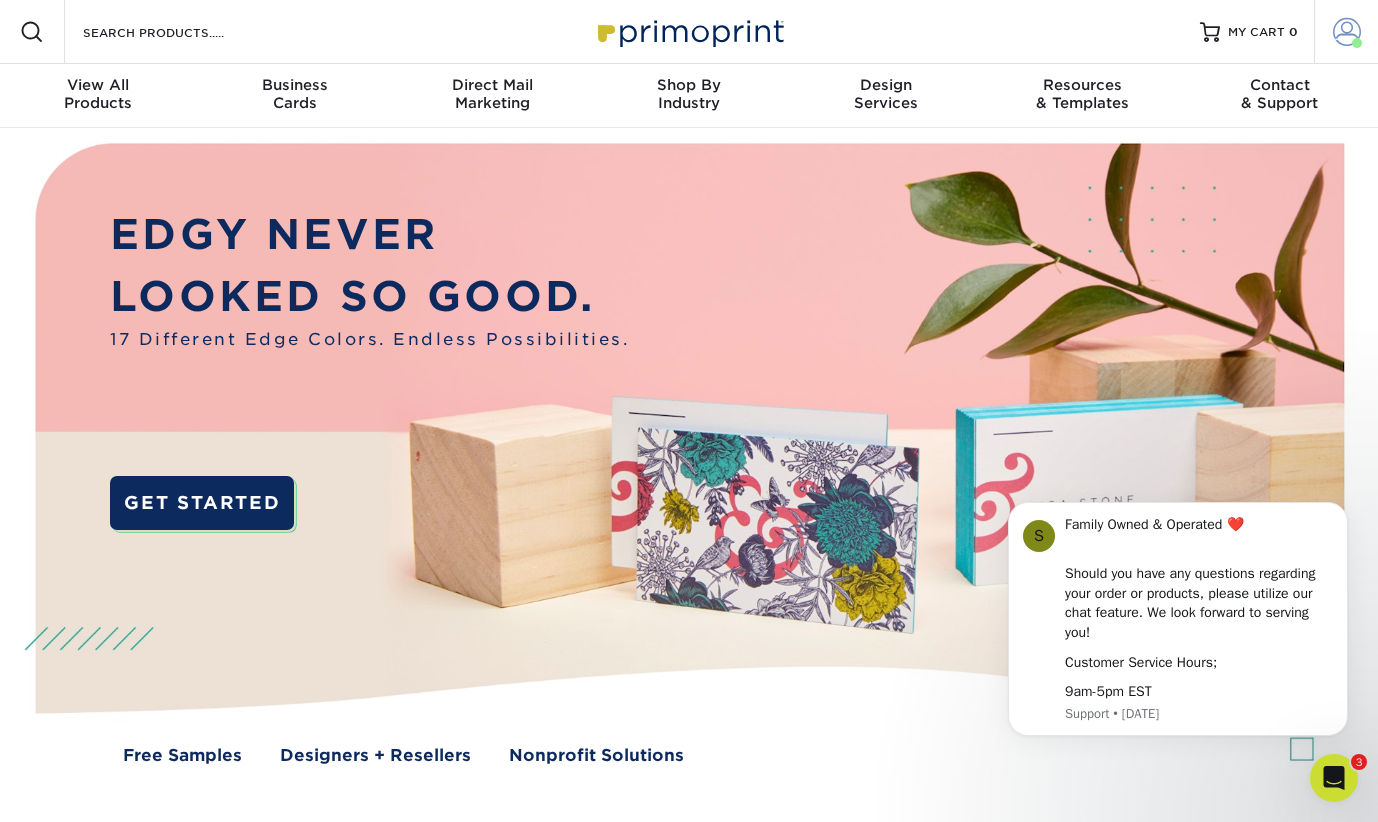 click at bounding box center (1347, 32) 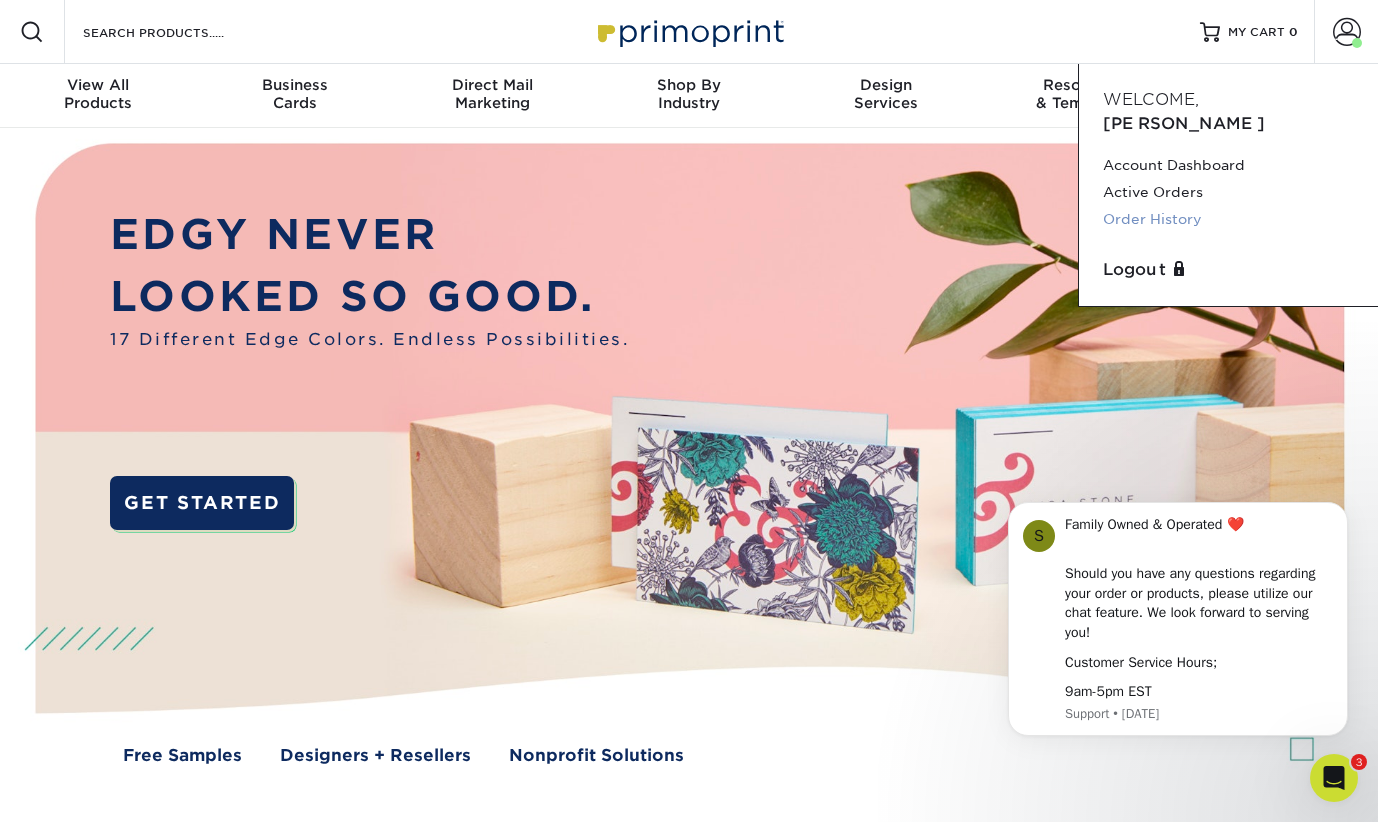 click on "Order History" at bounding box center [1228, 219] 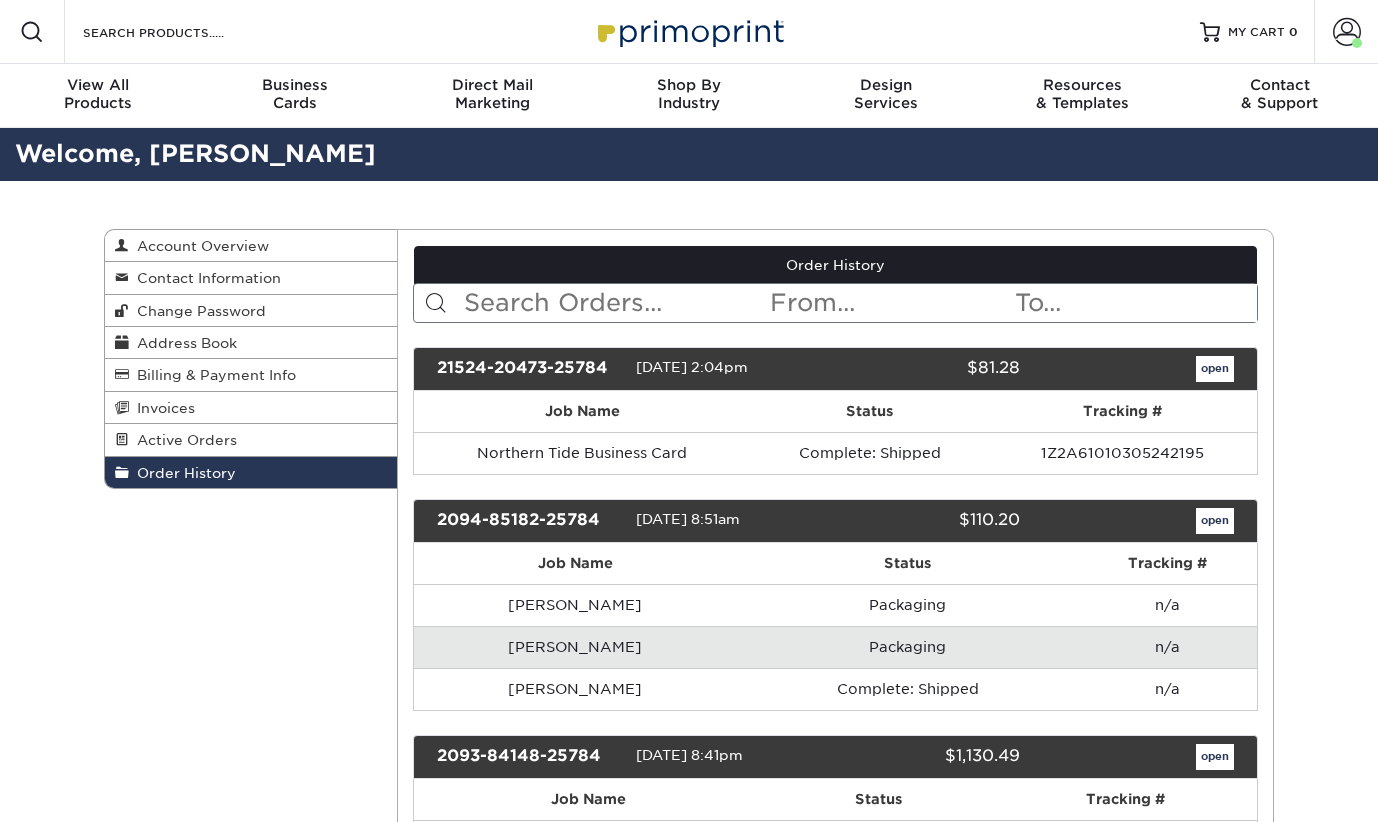 scroll, scrollTop: 0, scrollLeft: 0, axis: both 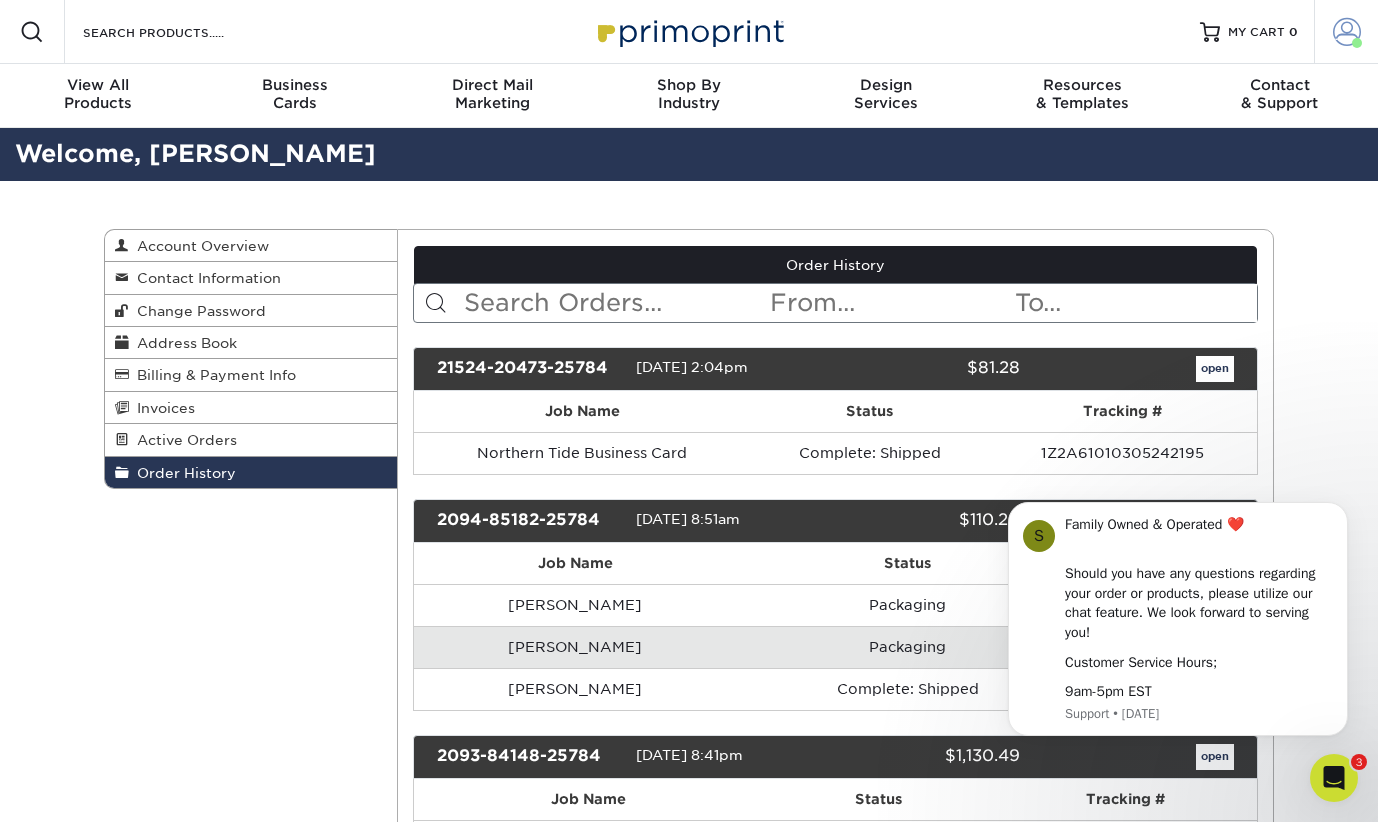 click on "Account" at bounding box center [1346, 32] 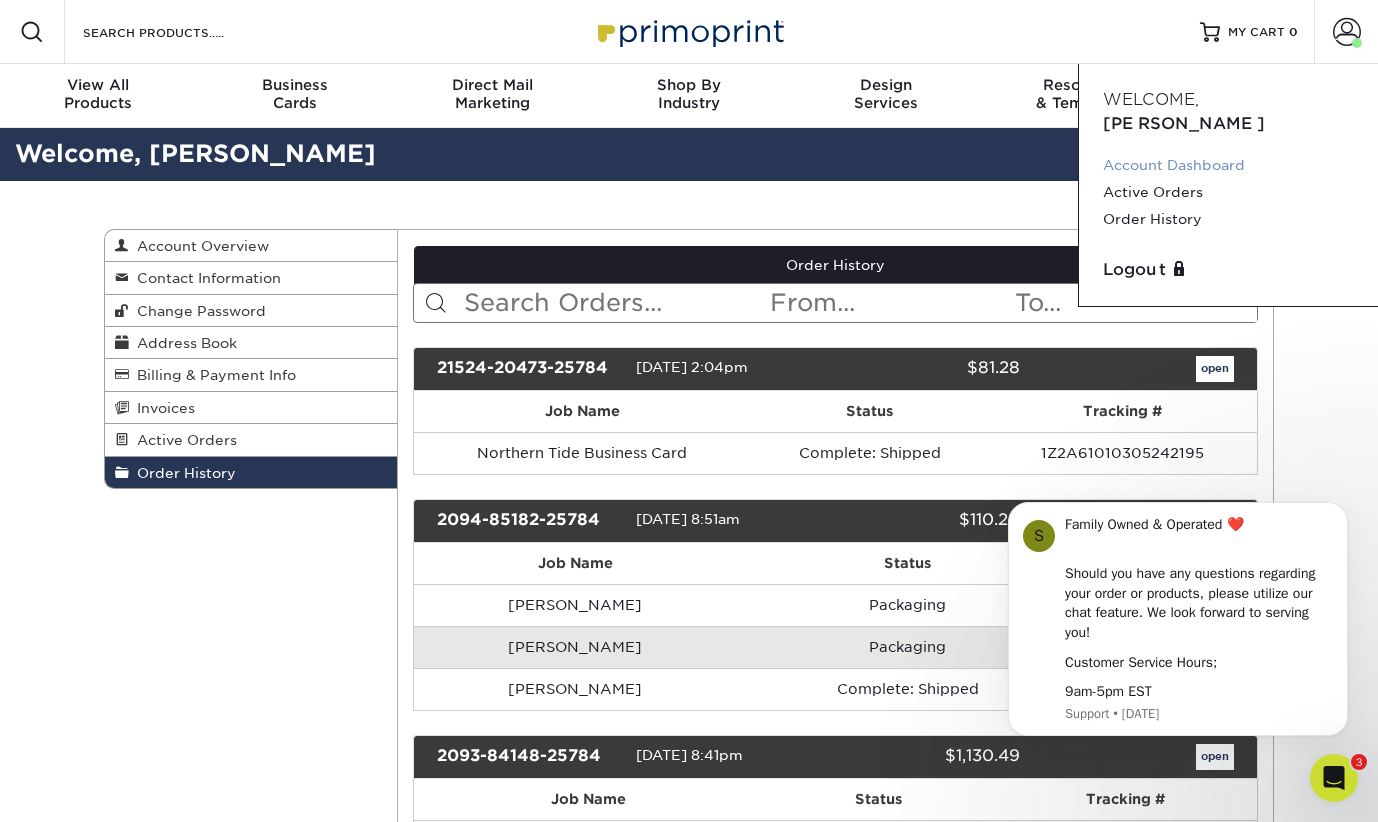click on "Account Dashboard" at bounding box center (1228, 165) 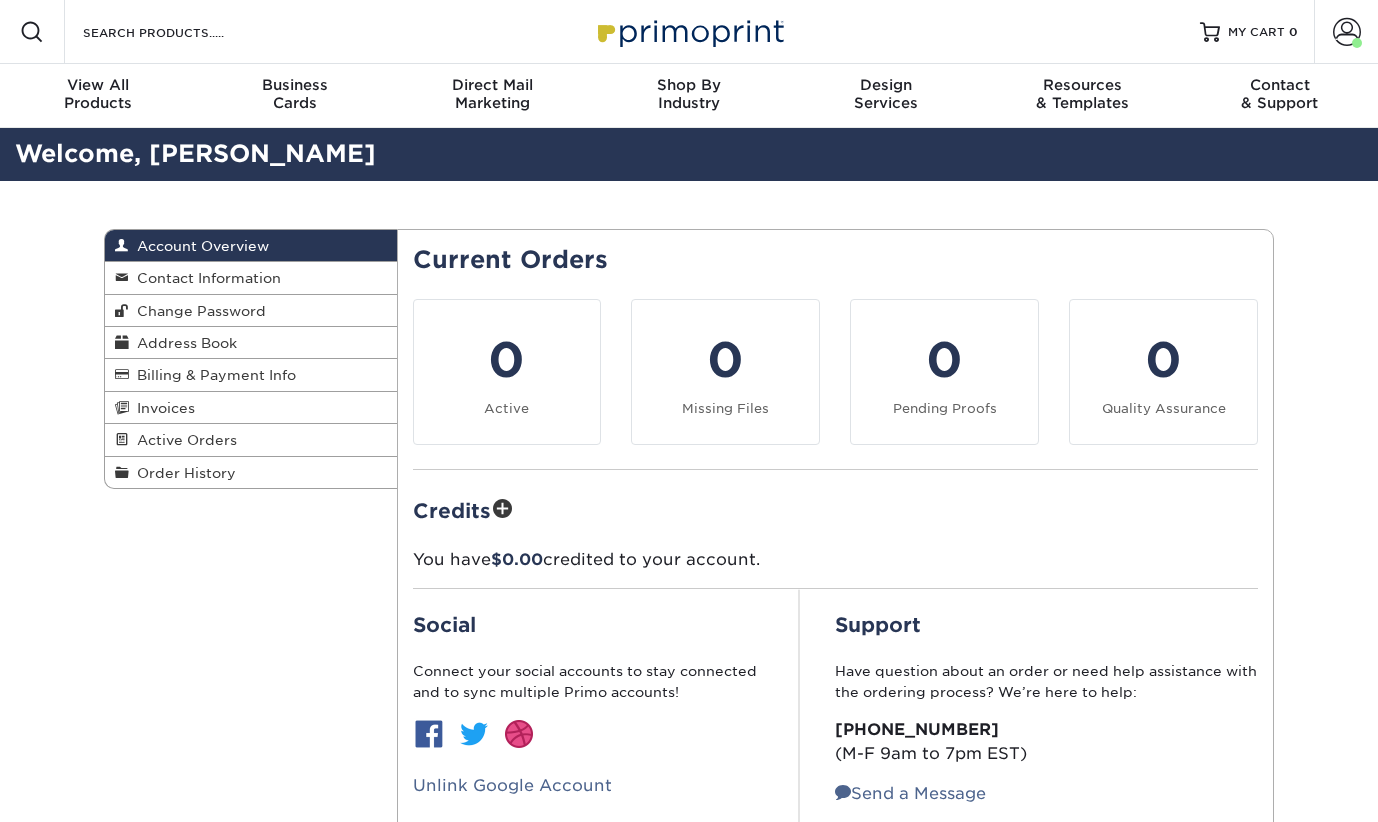scroll, scrollTop: 0, scrollLeft: 0, axis: both 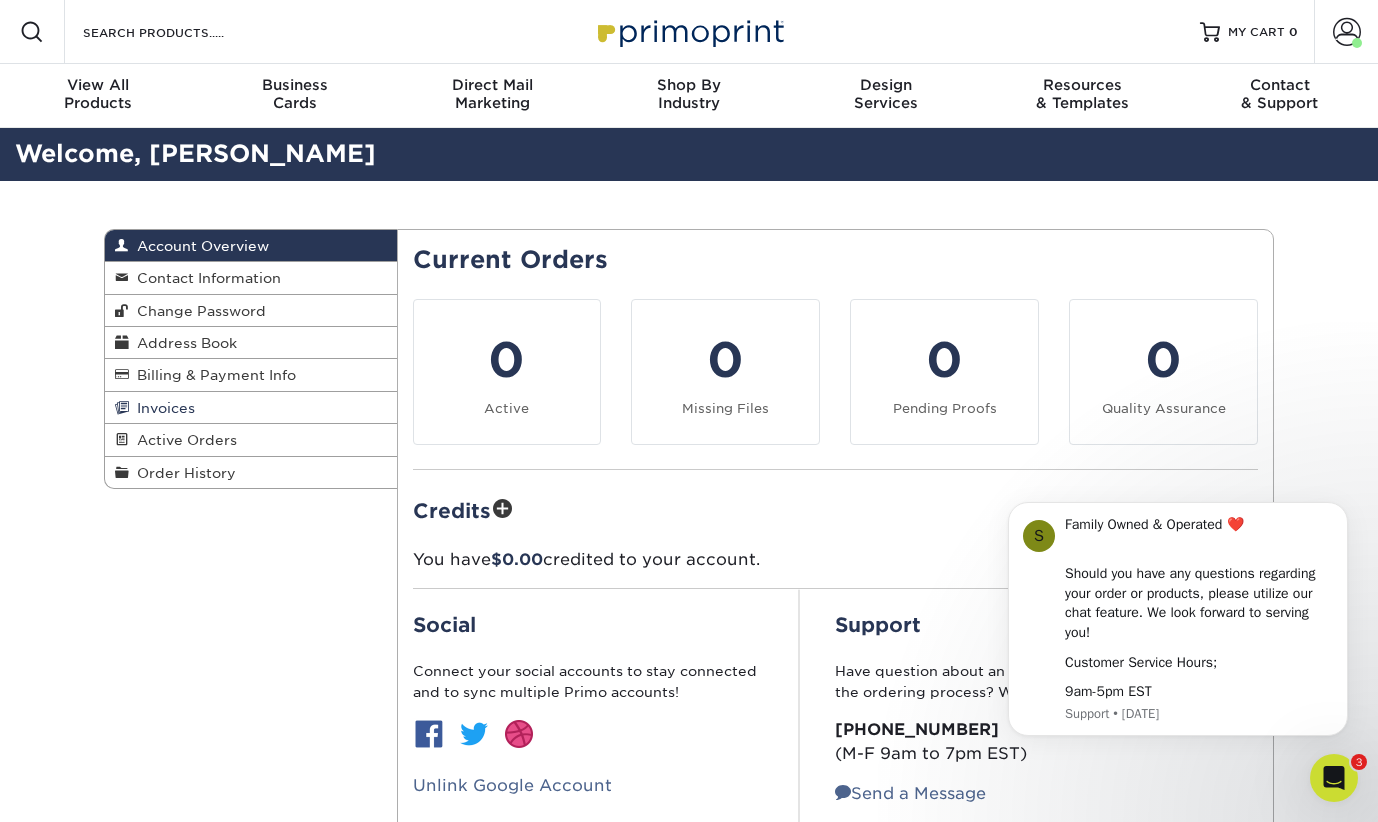click on "Invoices" at bounding box center [162, 408] 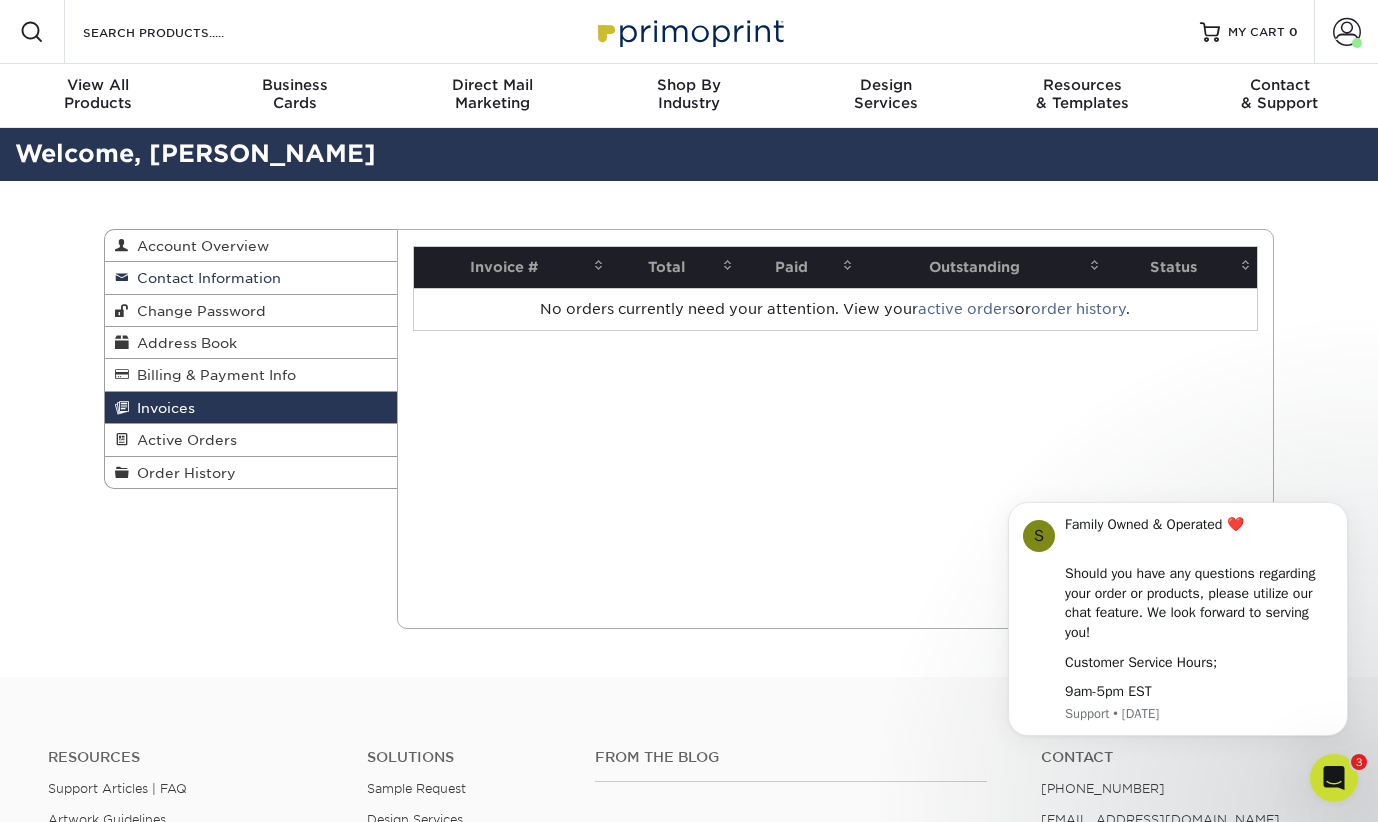 click on "Contact Information" at bounding box center (205, 278) 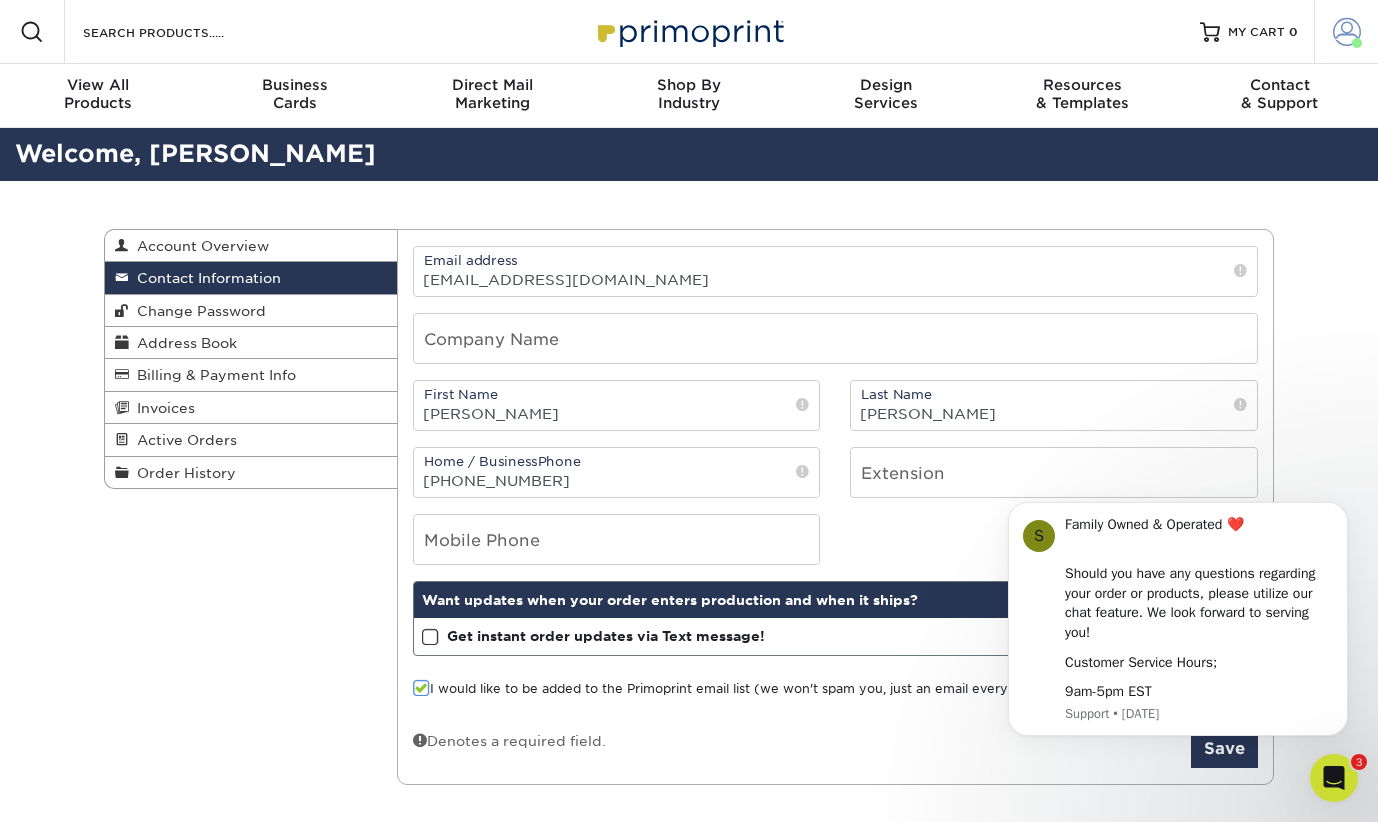 click at bounding box center [1347, 32] 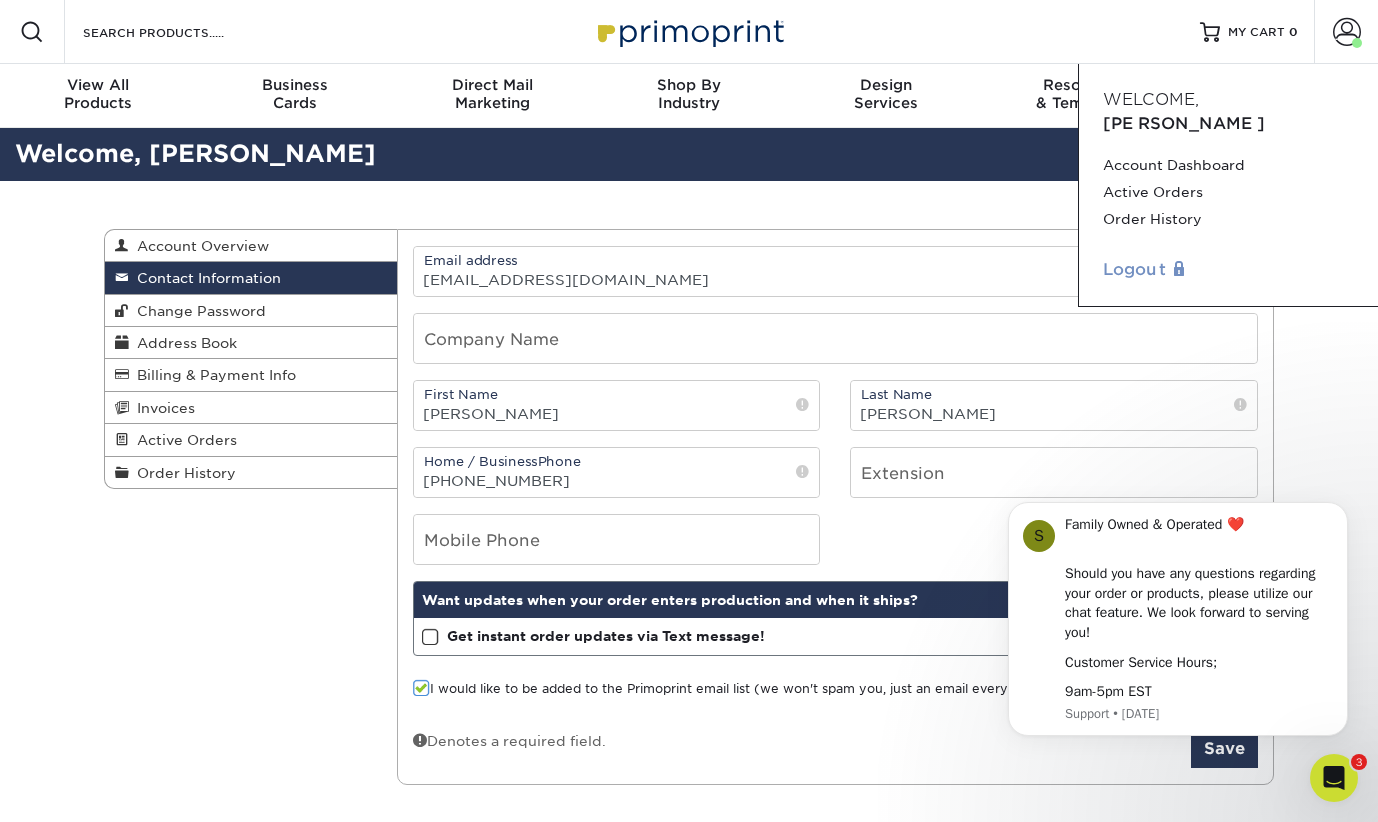 click on "Logout" at bounding box center (1228, 270) 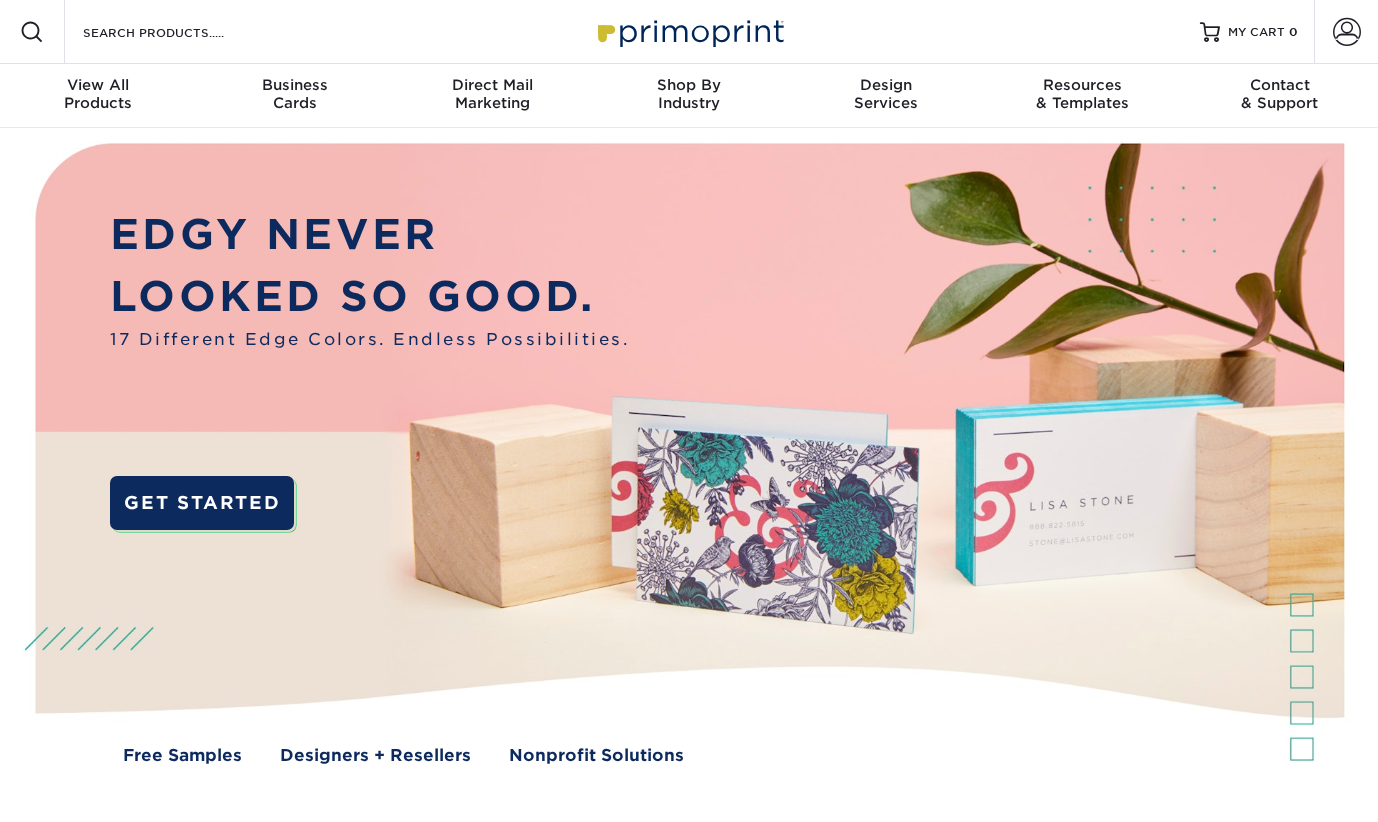scroll, scrollTop: 0, scrollLeft: 0, axis: both 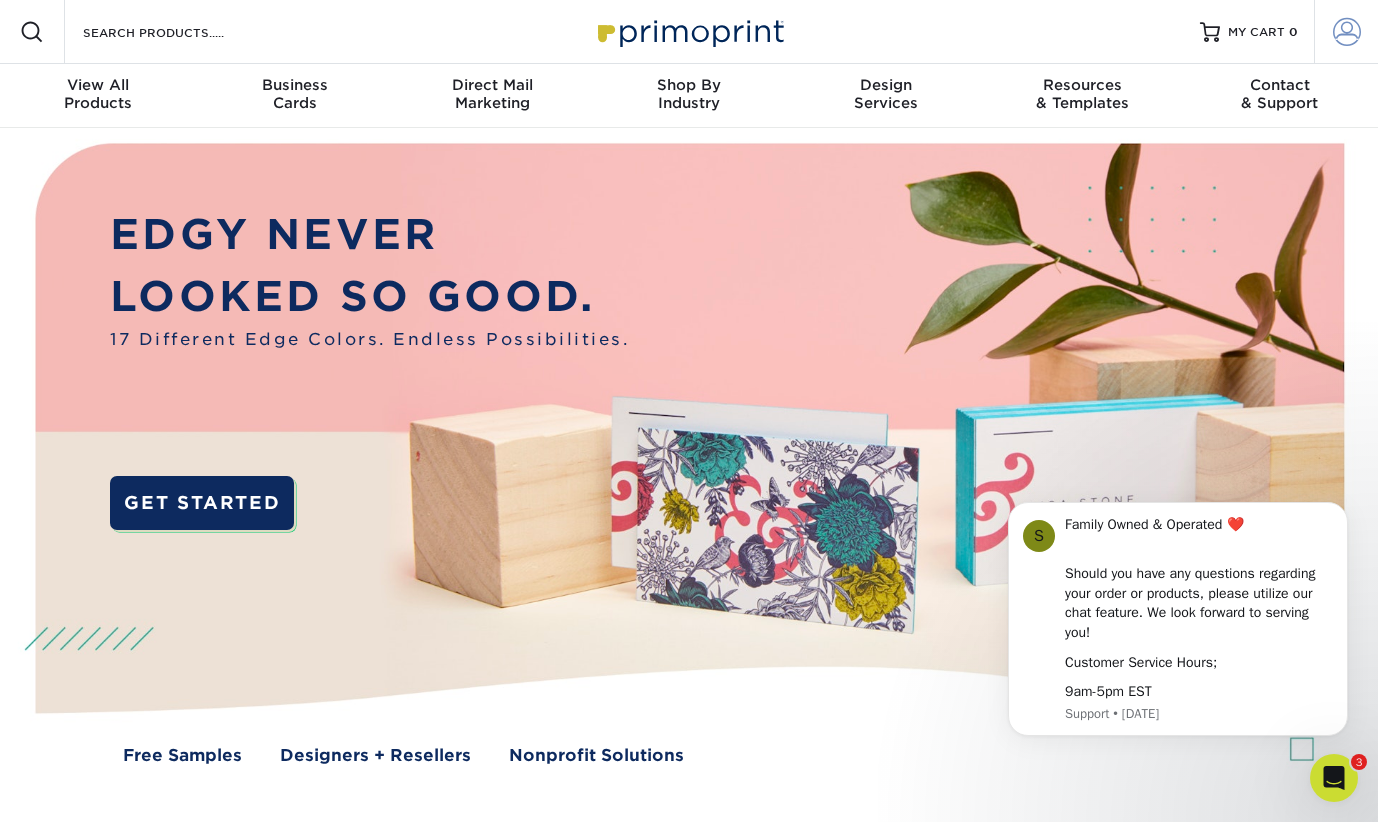 click at bounding box center (1347, 32) 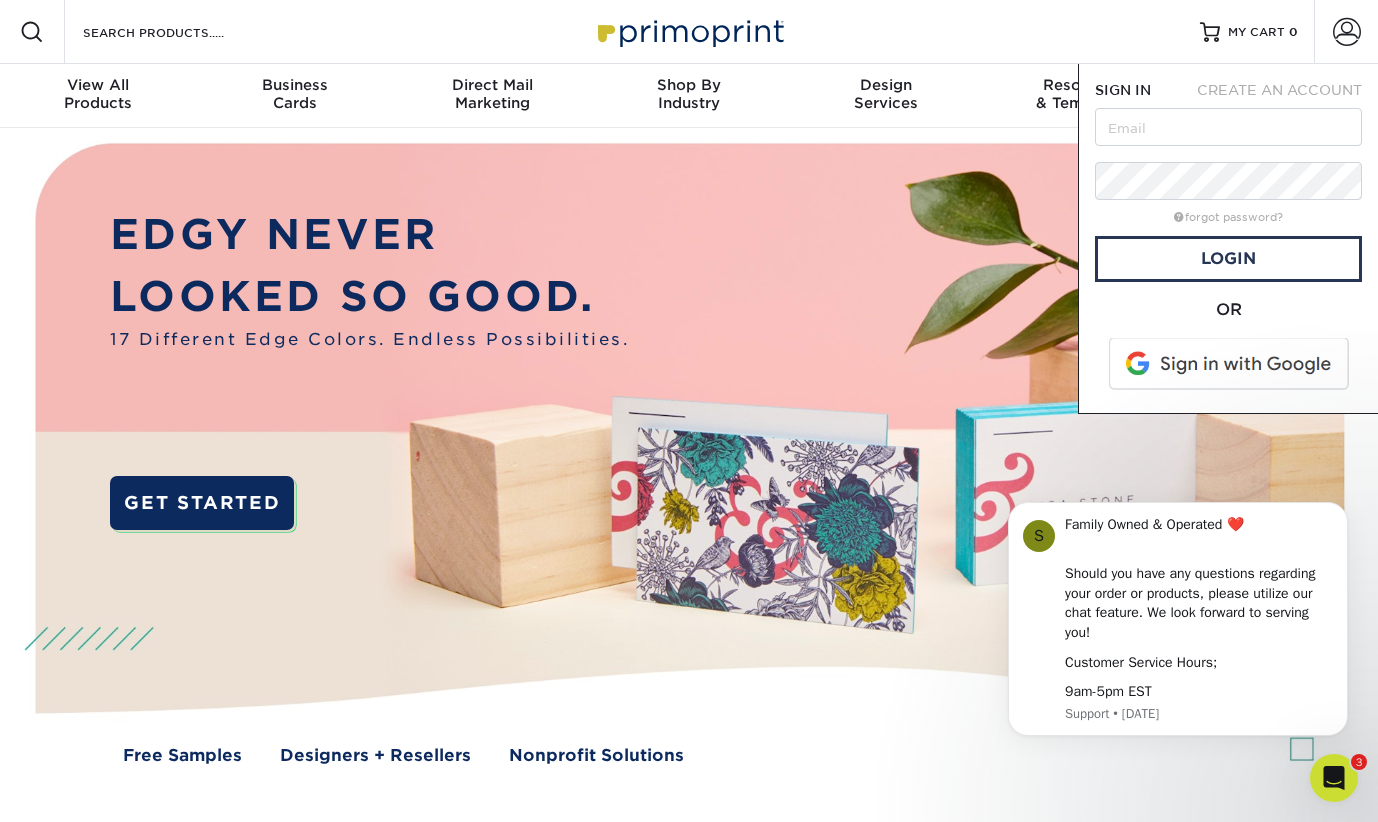 click at bounding box center [1230, 364] 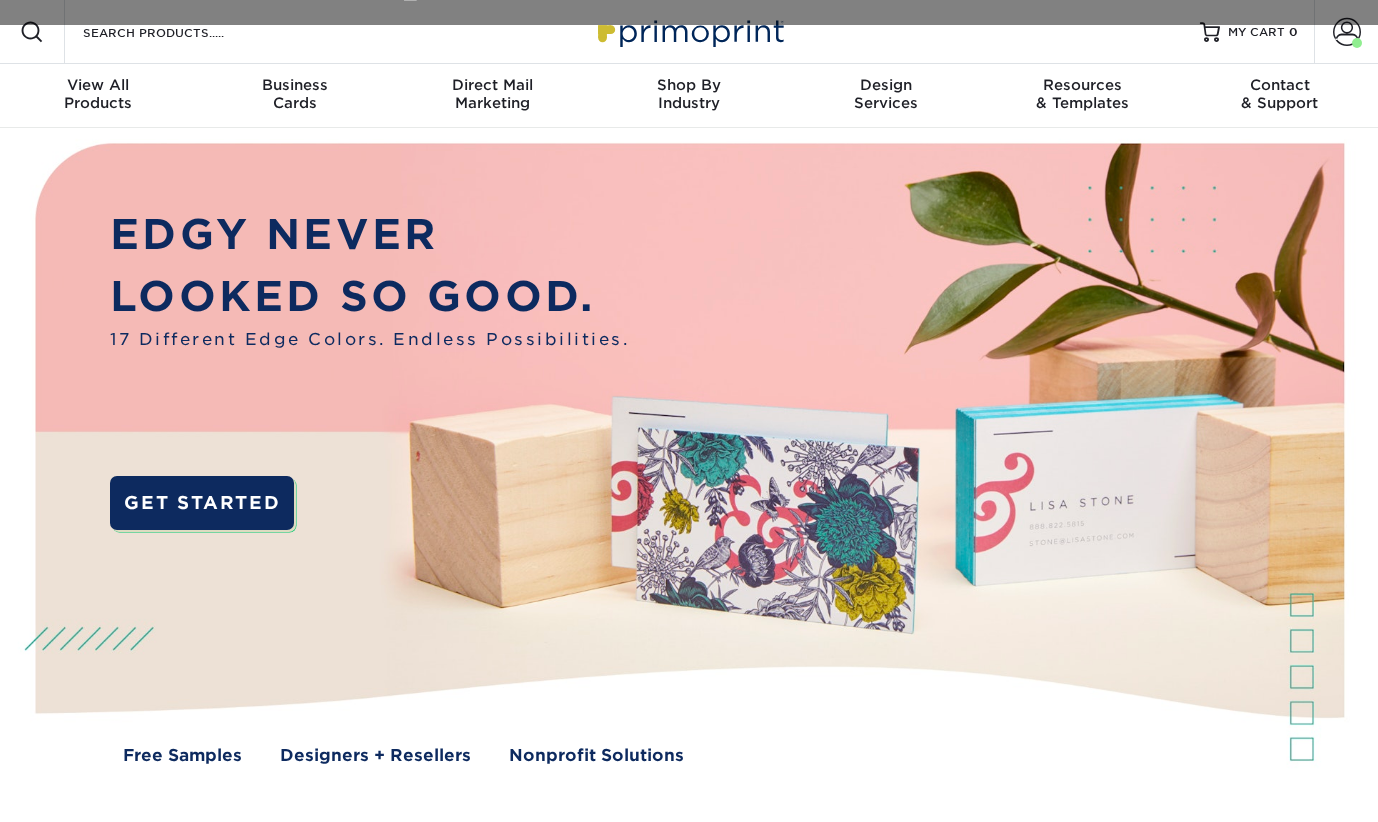scroll, scrollTop: 0, scrollLeft: 0, axis: both 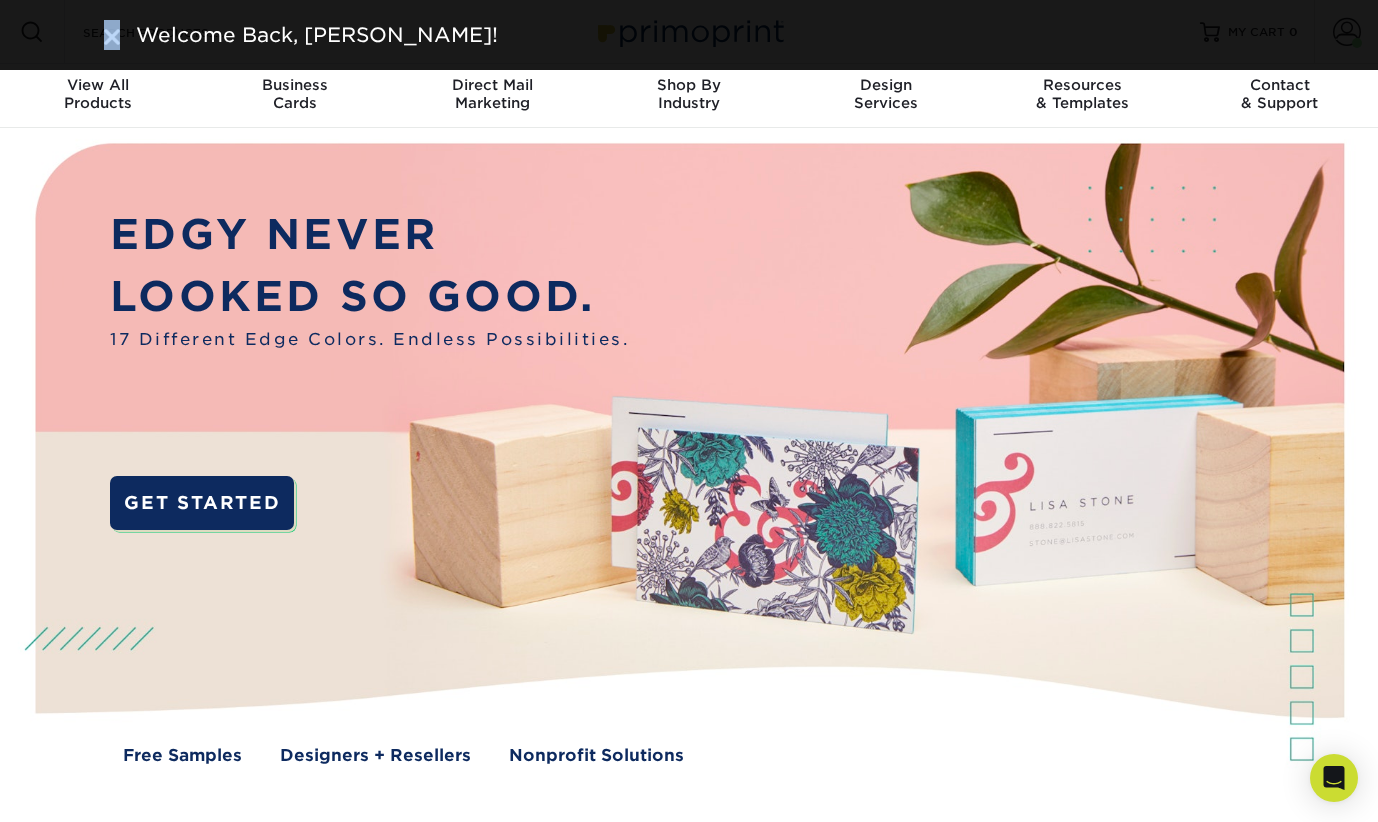 click on "Welcome Back, [PERSON_NAME]!" at bounding box center (689, 35) 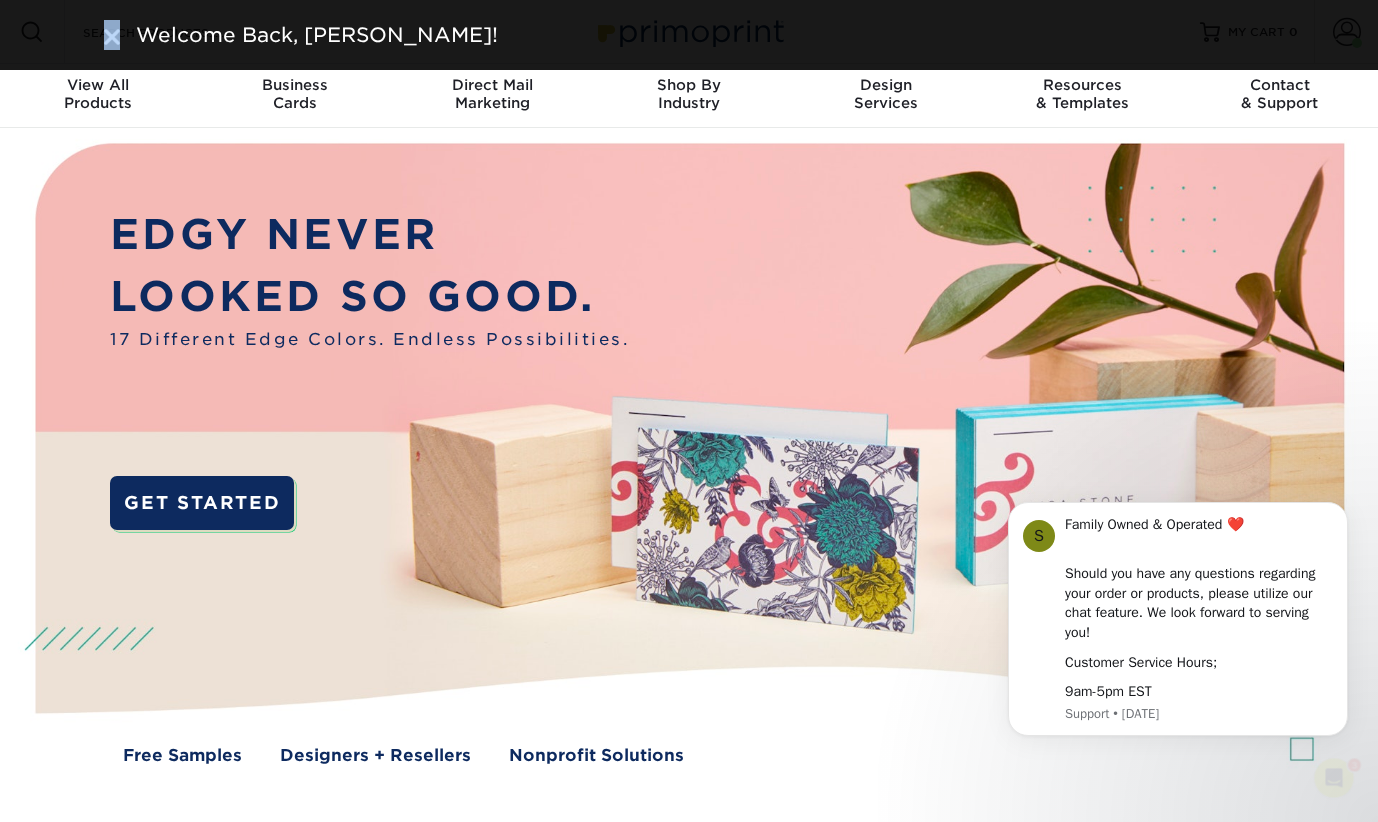 scroll, scrollTop: 0, scrollLeft: 0, axis: both 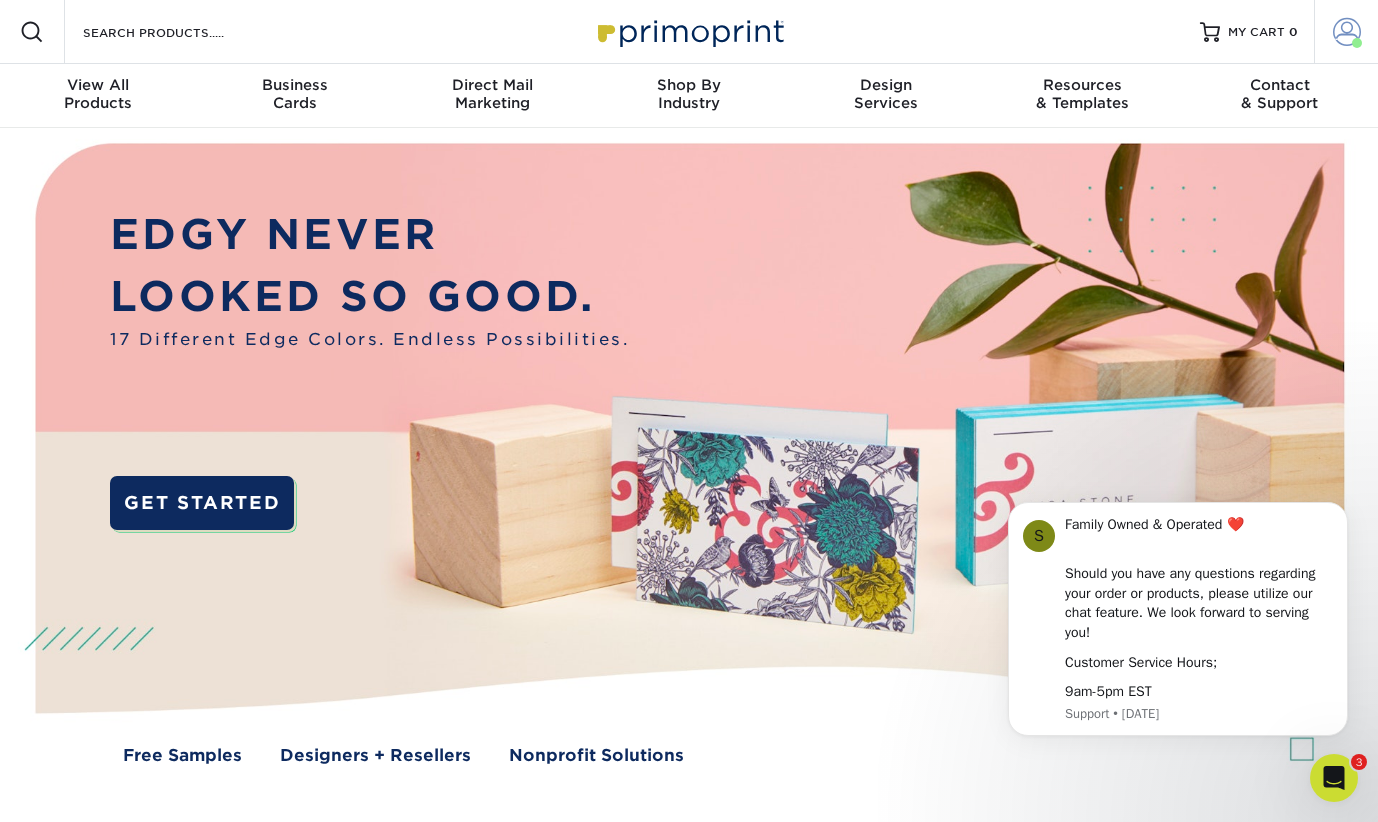 click at bounding box center (1347, 32) 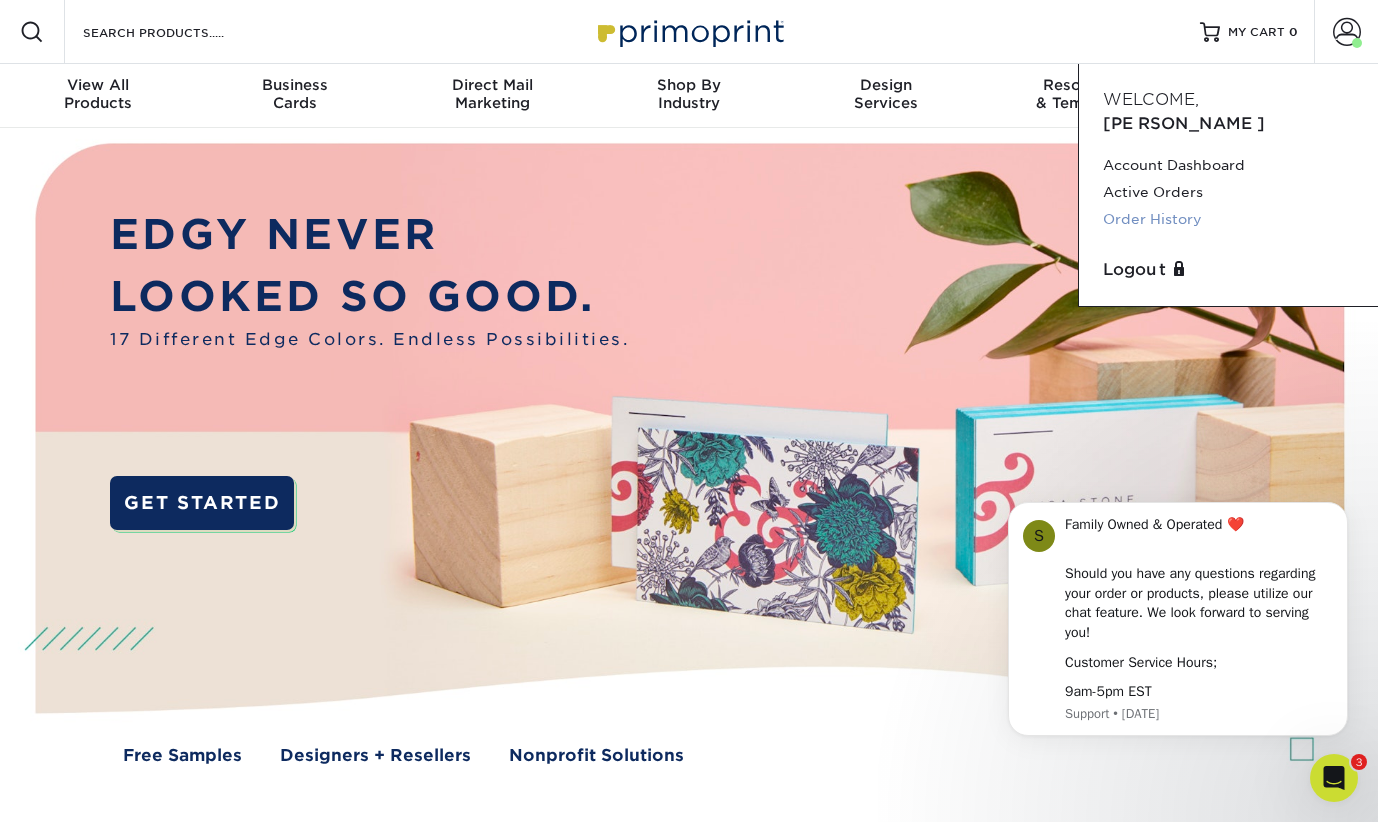 click on "Order History" at bounding box center [1228, 219] 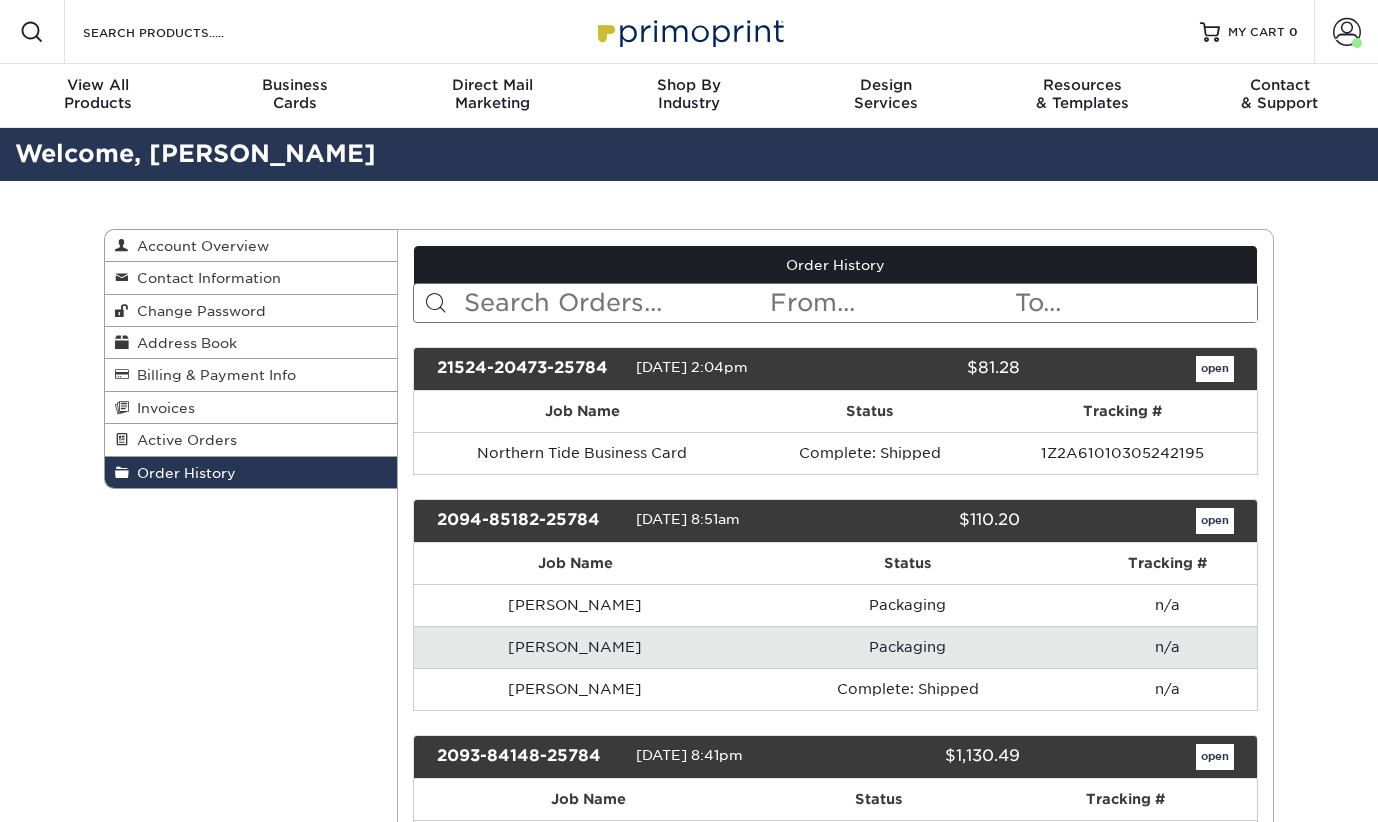 scroll, scrollTop: 0, scrollLeft: 0, axis: both 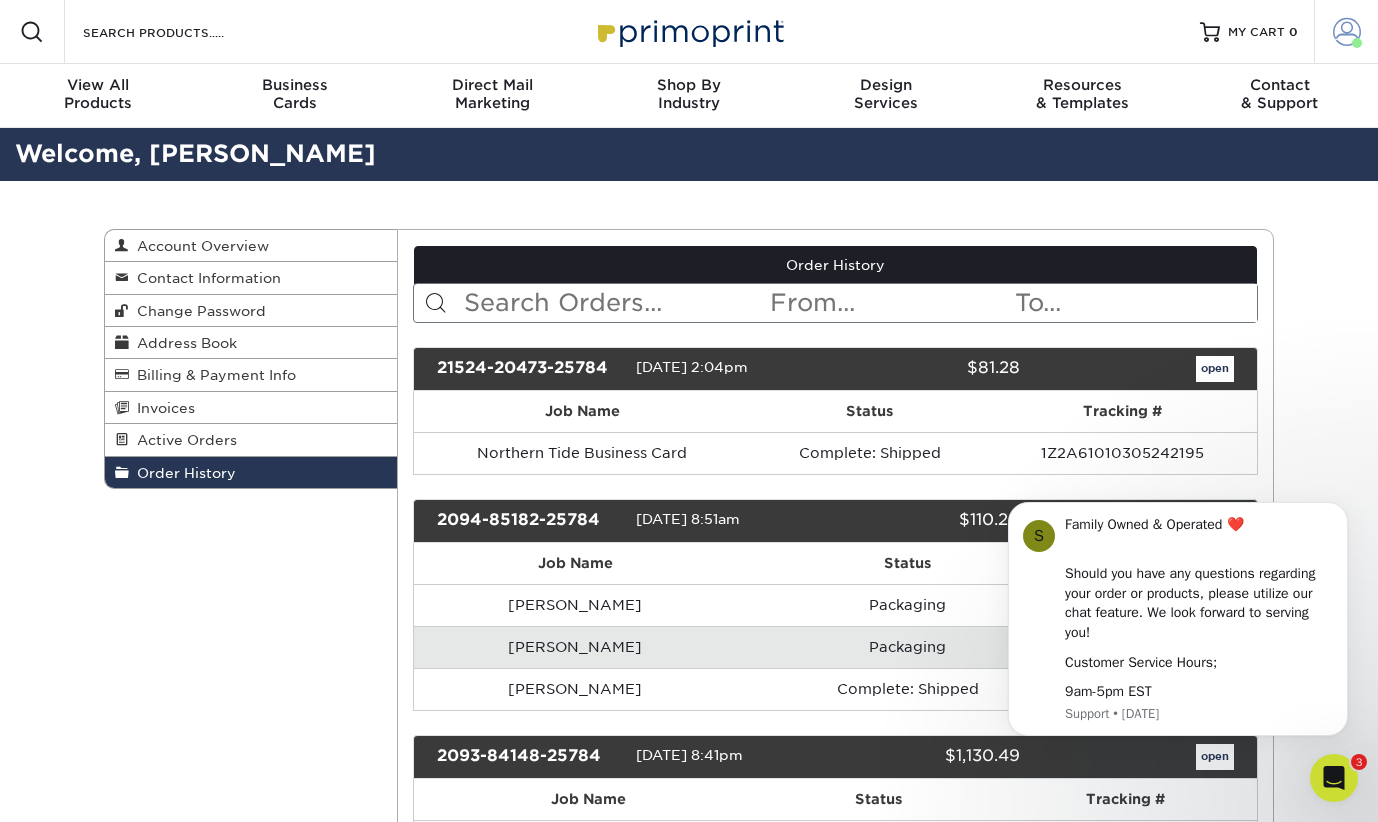 click at bounding box center [1347, 32] 